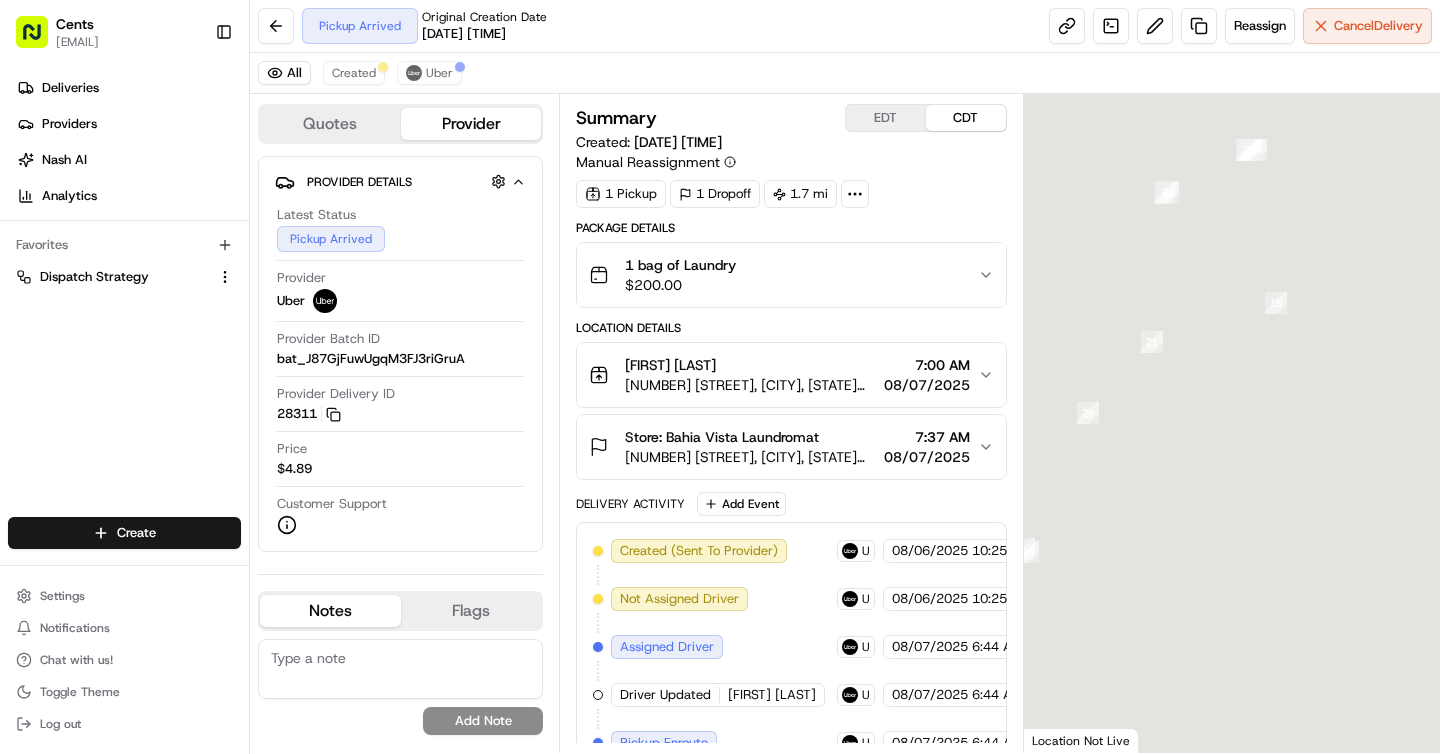 scroll, scrollTop: 0, scrollLeft: 0, axis: both 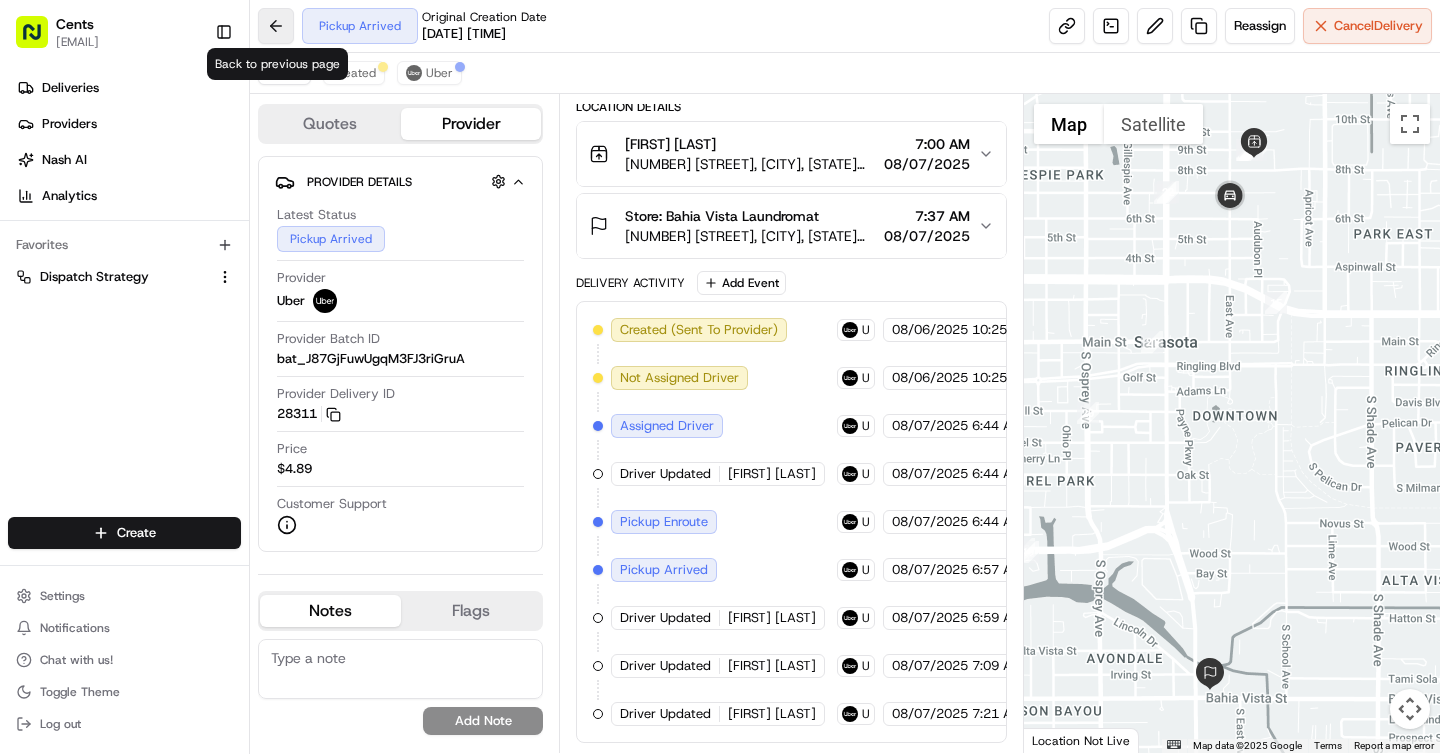 click at bounding box center [276, 26] 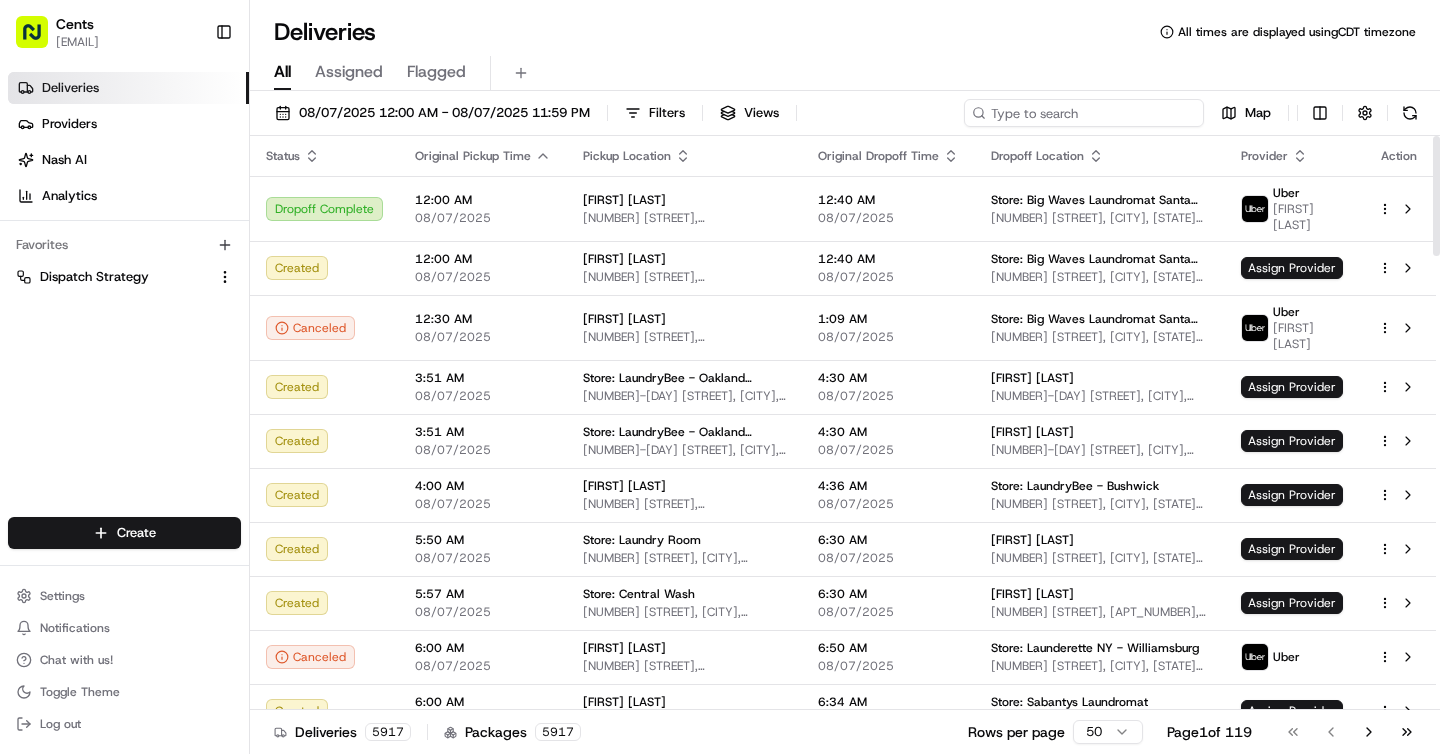 click at bounding box center [1084, 113] 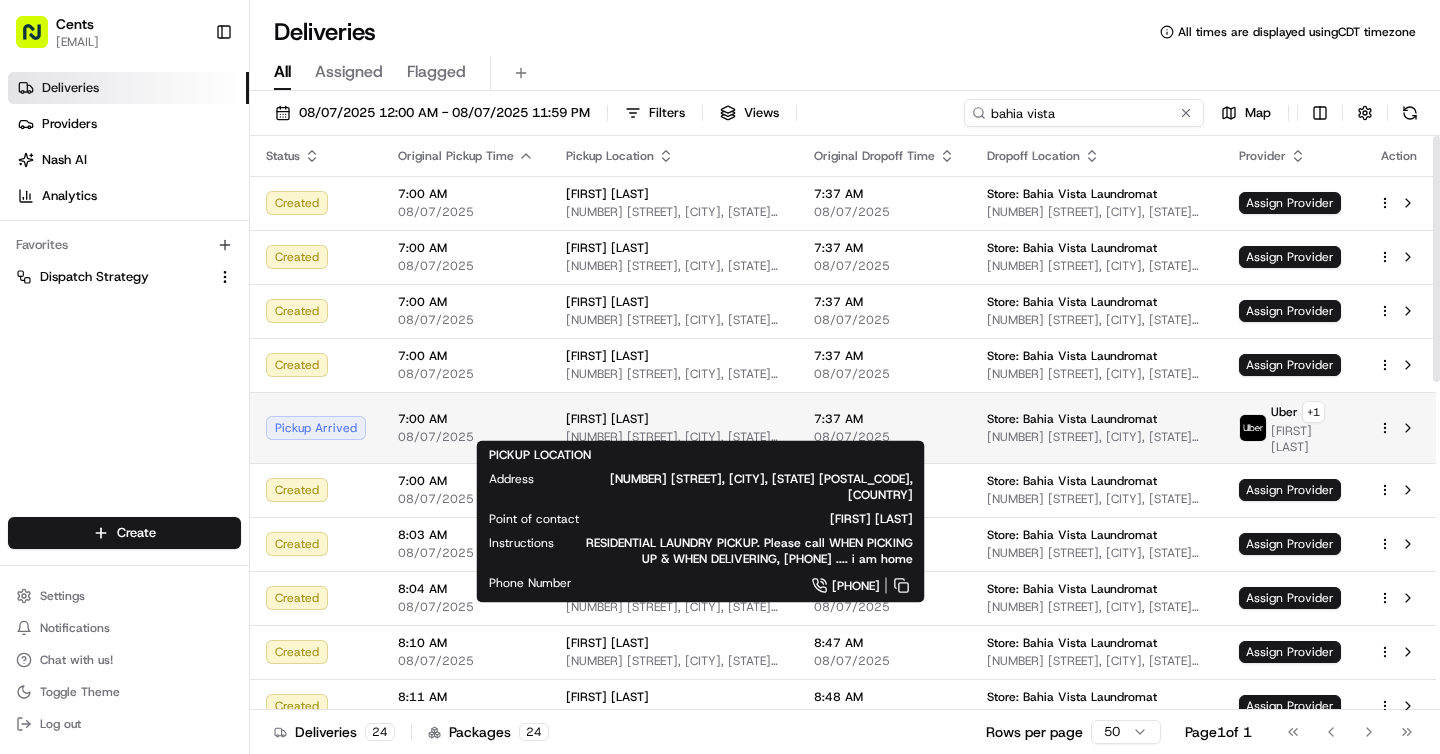type on "bahia vista" 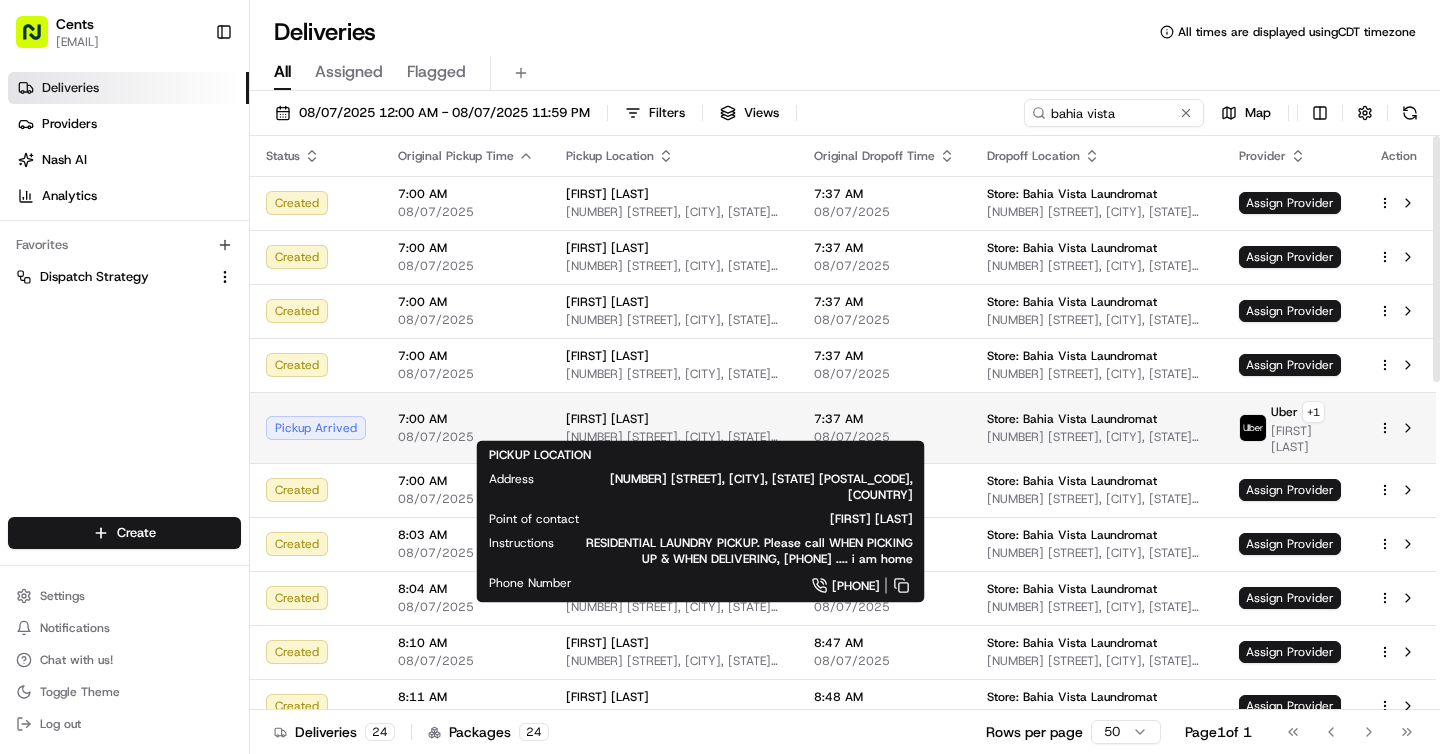 click on "[NUMBER] [STREET], [CITY], [STATE] [POSTAL_CODE], US" at bounding box center [674, 437] 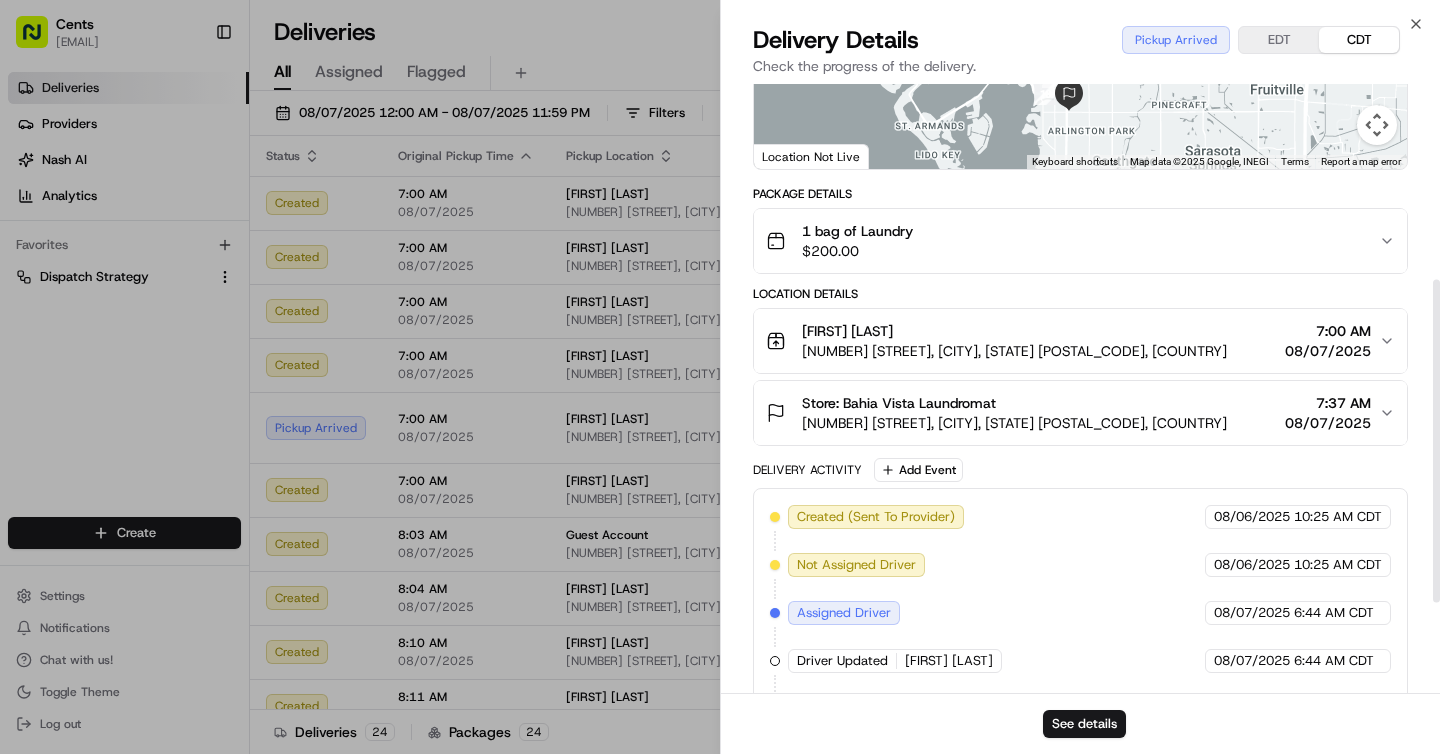 scroll, scrollTop: 541, scrollLeft: 0, axis: vertical 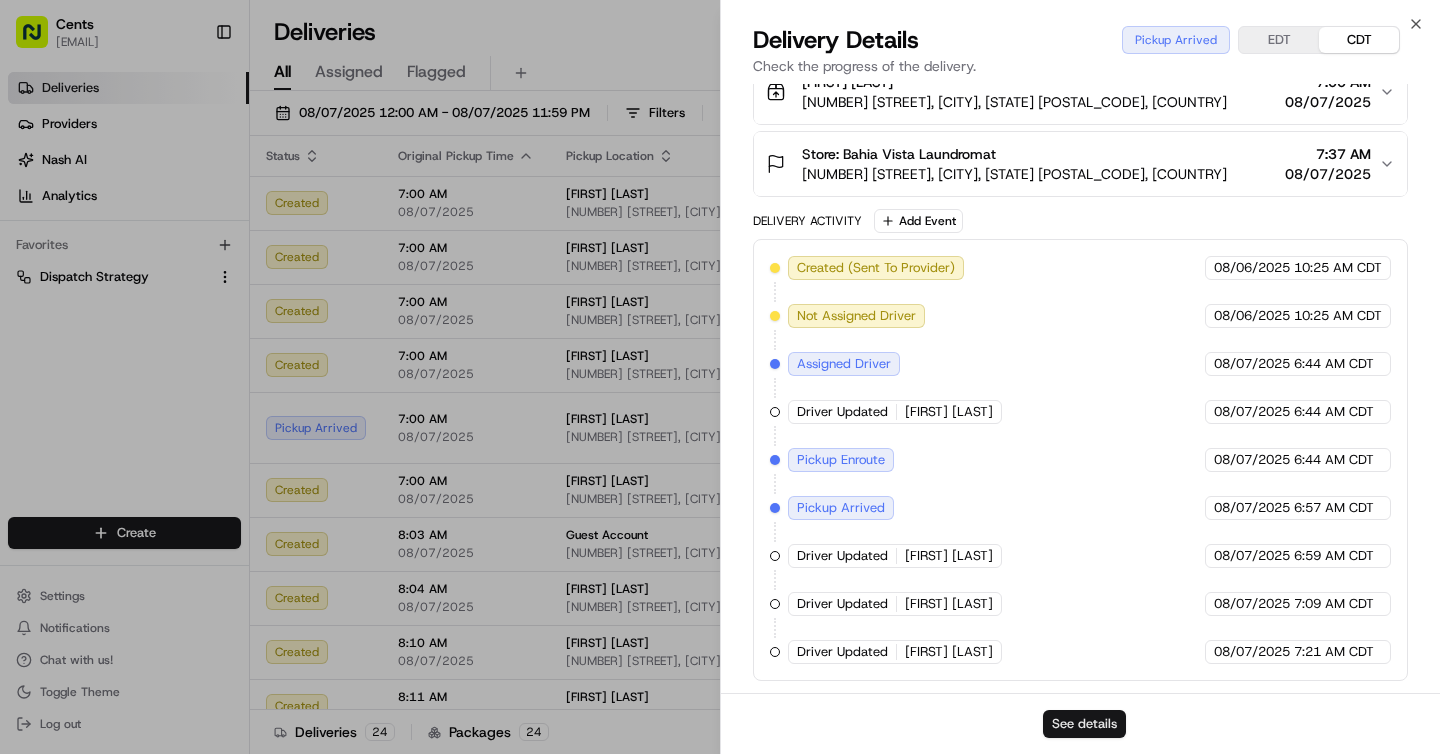 click on "See details" at bounding box center [1084, 724] 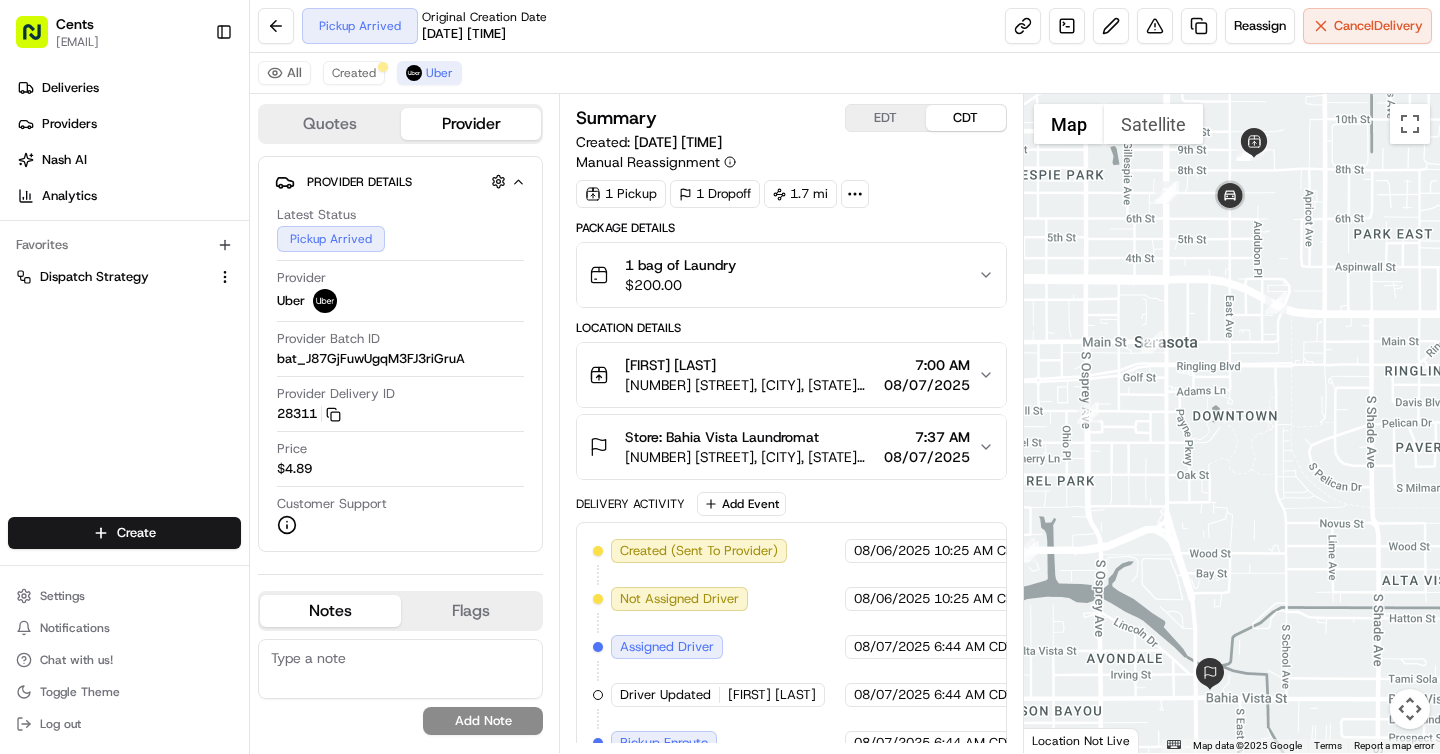 scroll, scrollTop: 0, scrollLeft: 0, axis: both 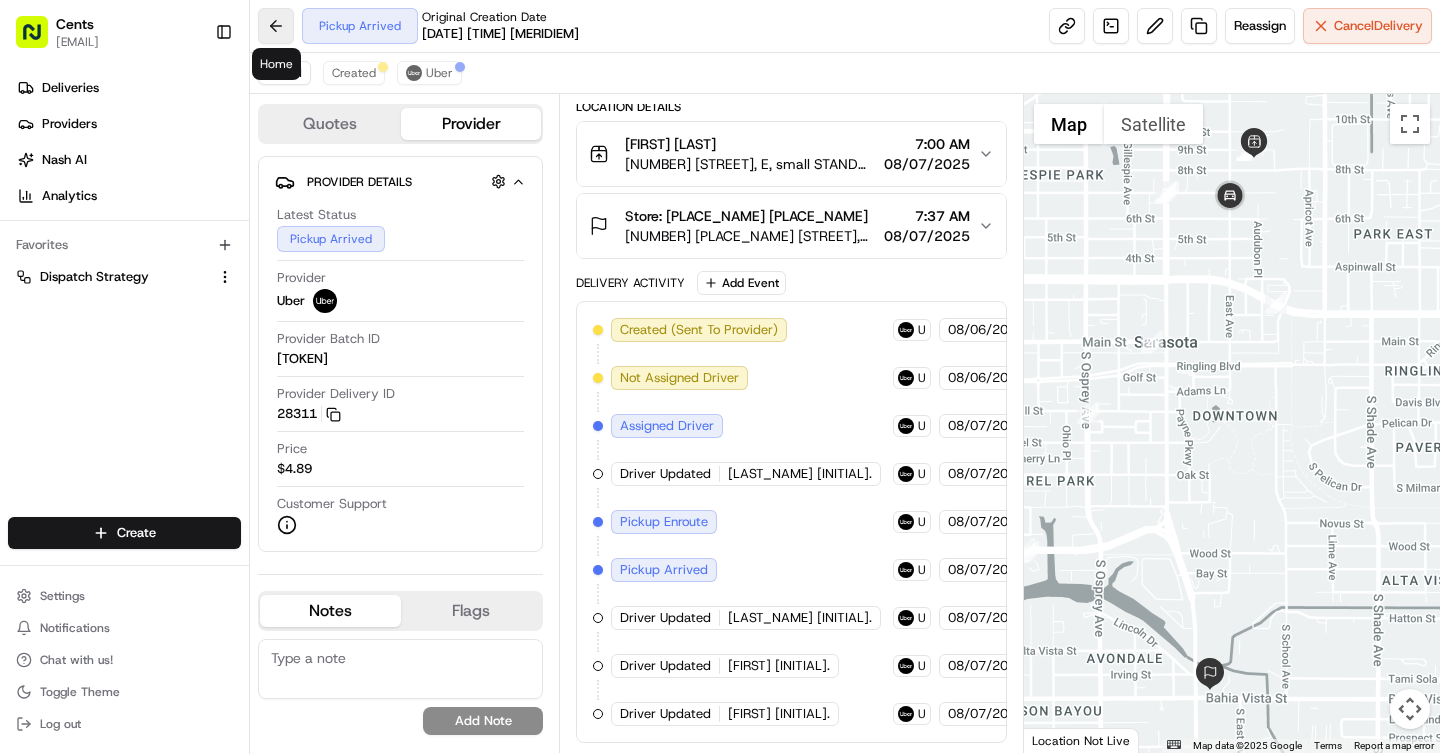 click at bounding box center [276, 26] 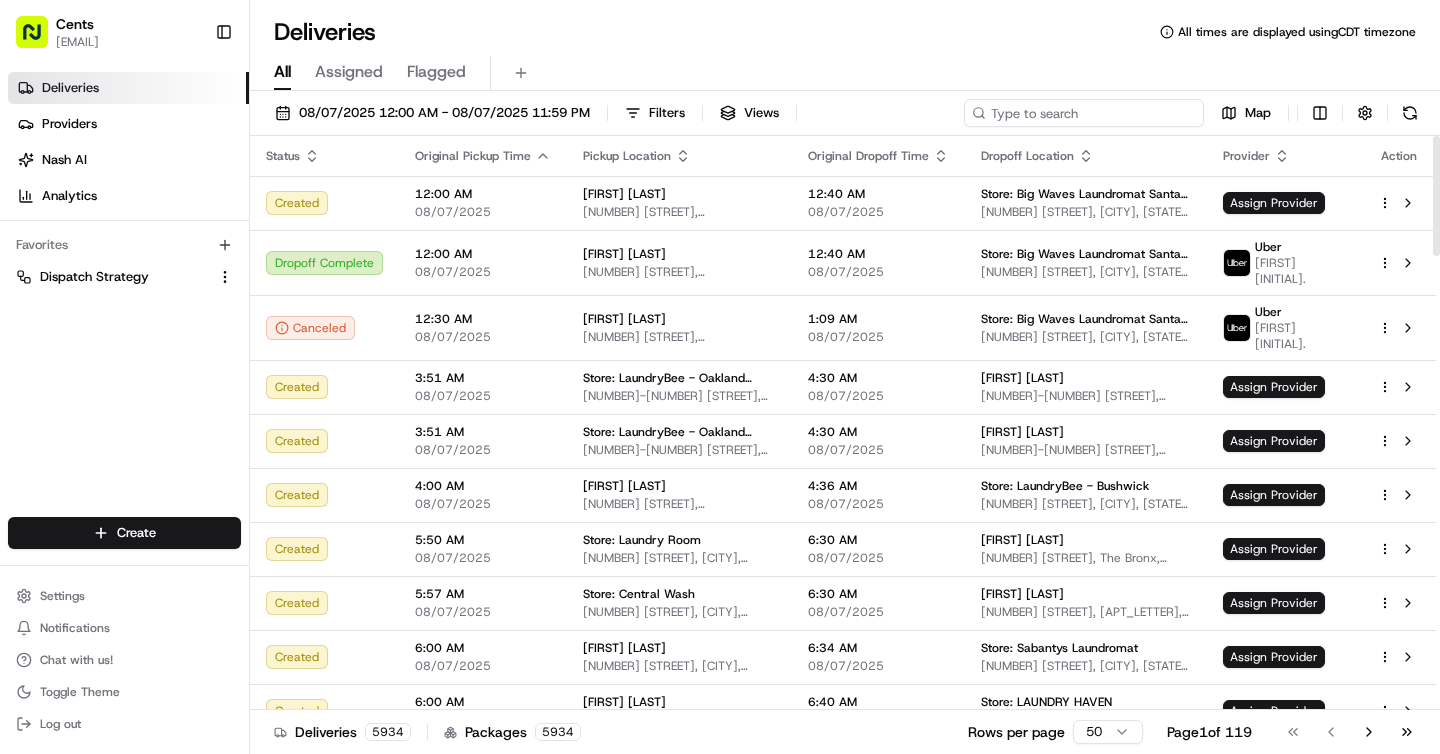click at bounding box center [1084, 113] 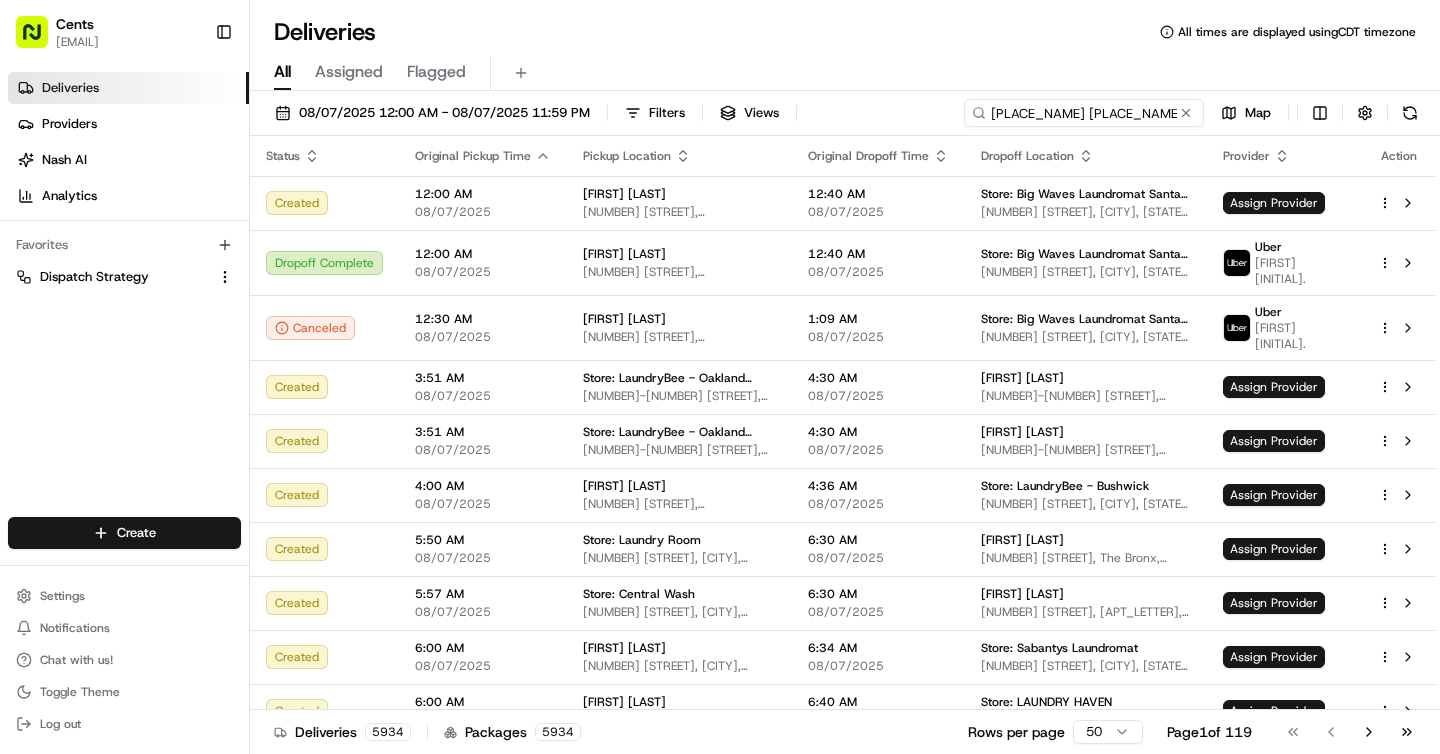 type on "bahia vista" 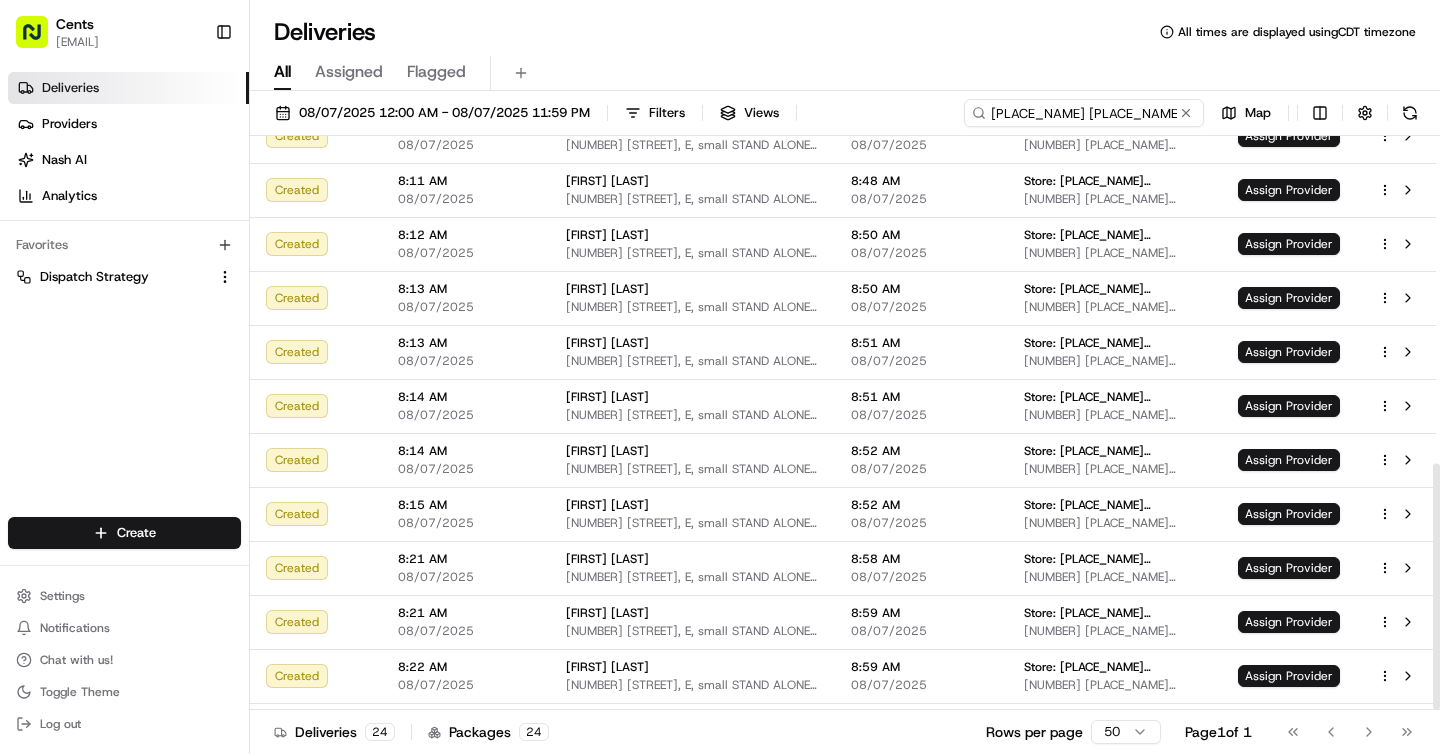 scroll, scrollTop: 763, scrollLeft: 0, axis: vertical 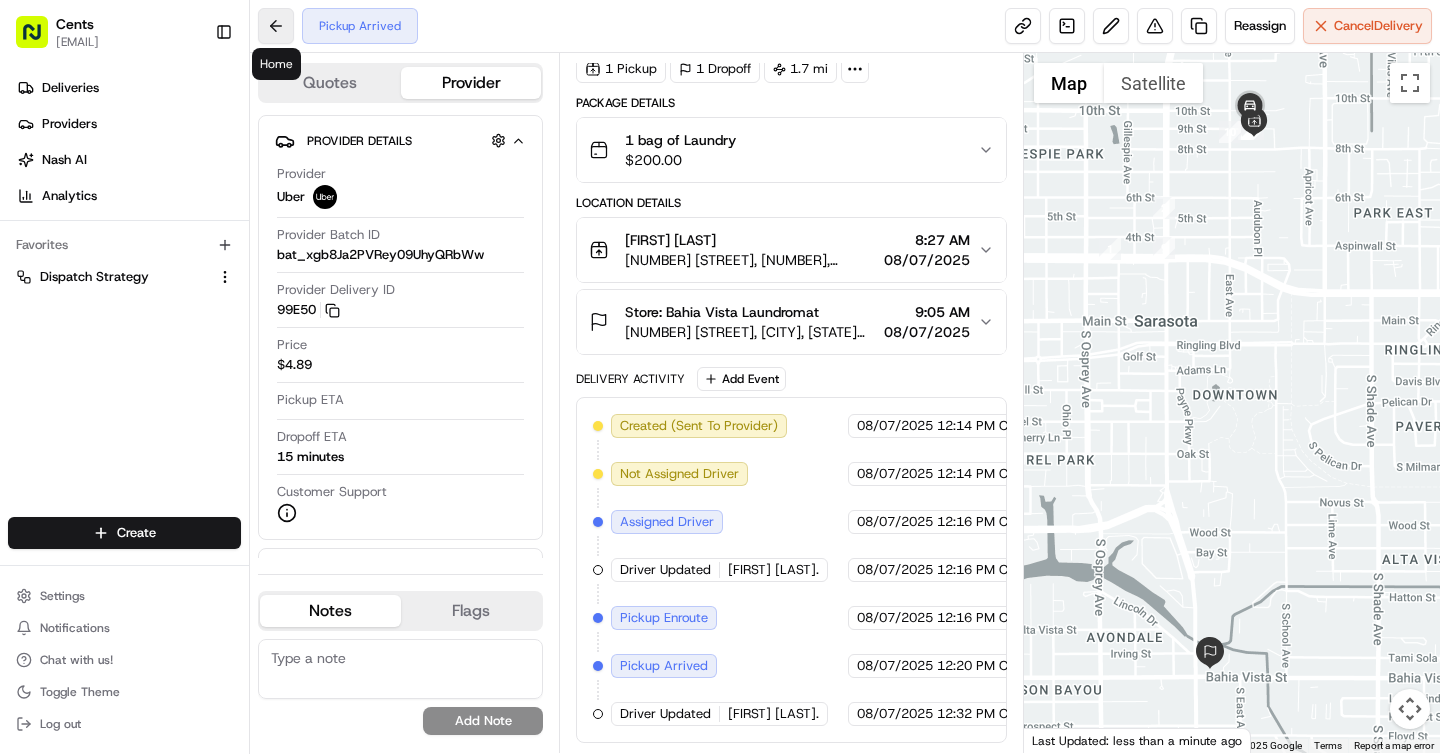 click at bounding box center [276, 26] 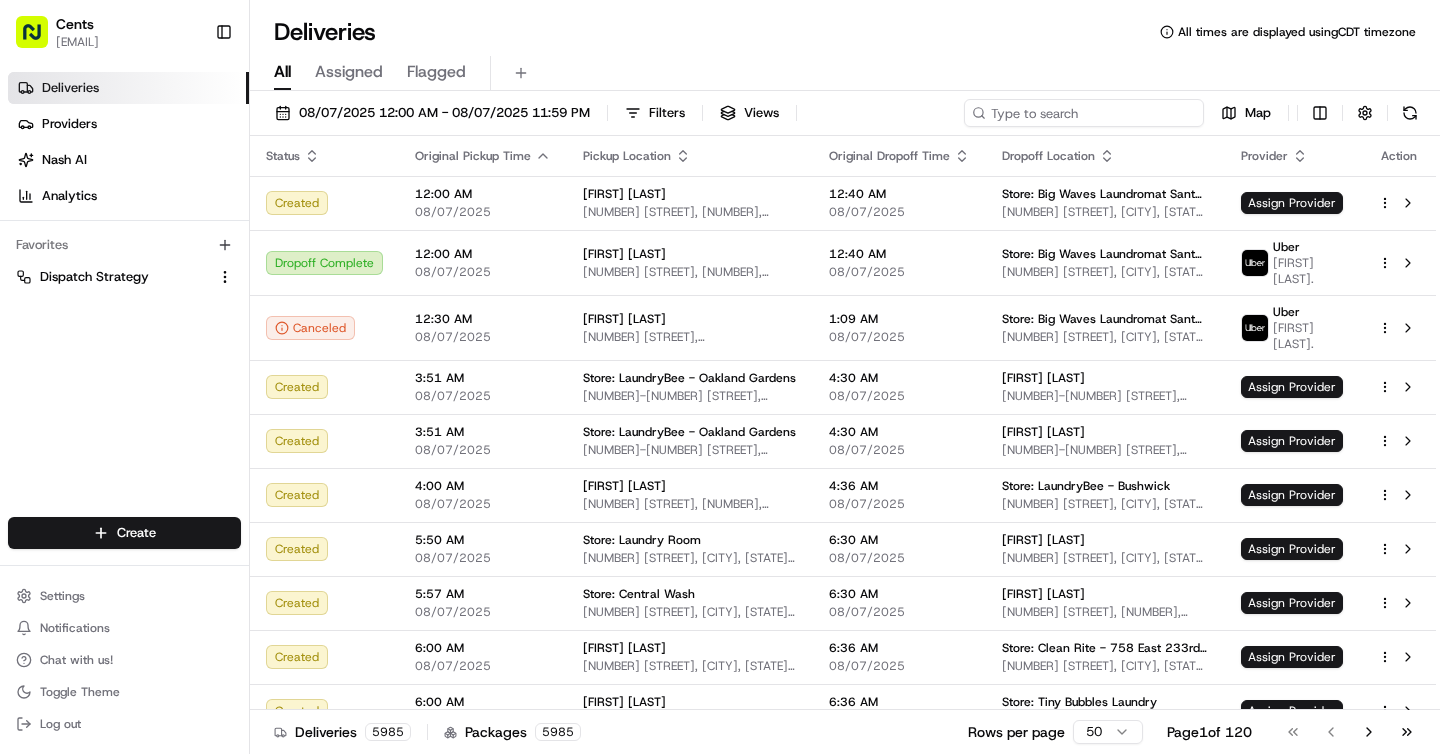 click at bounding box center [1084, 113] 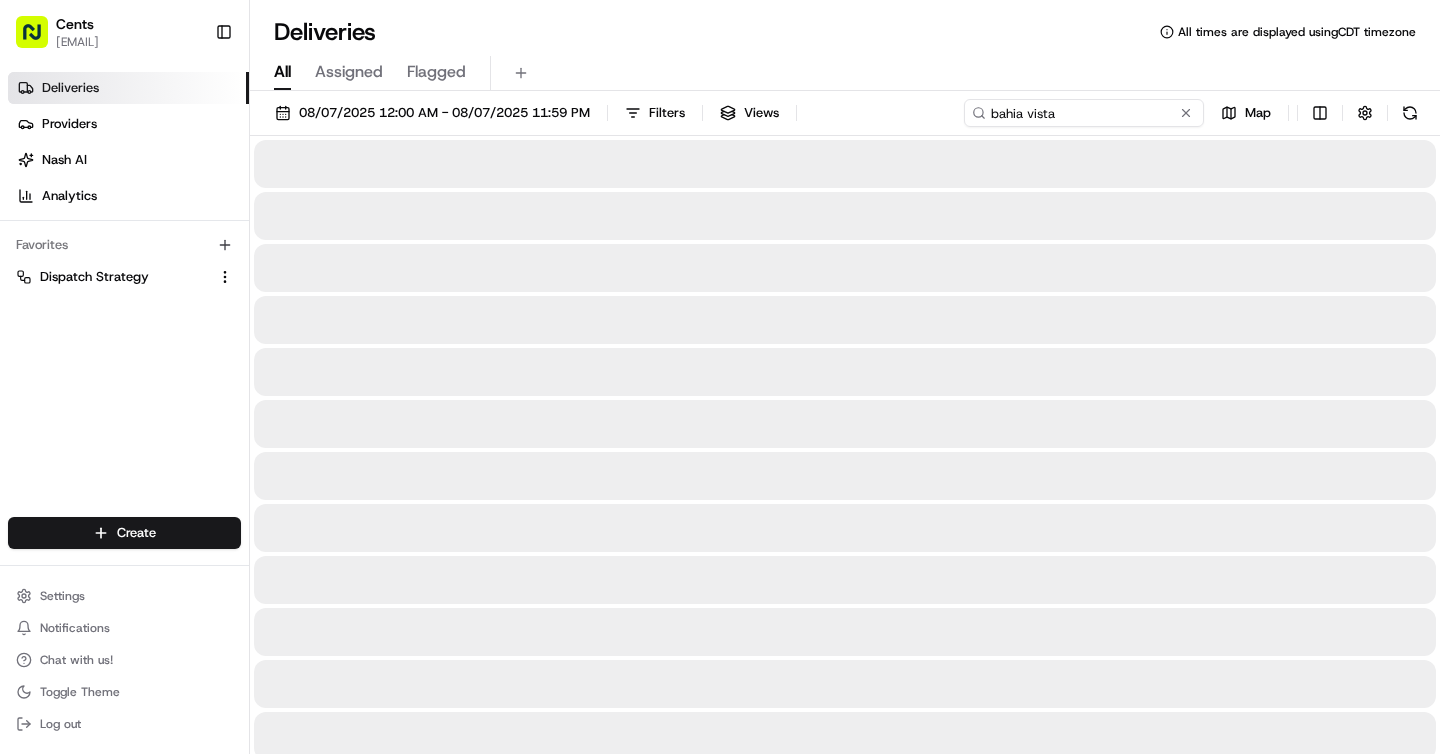 type on "bahia vista" 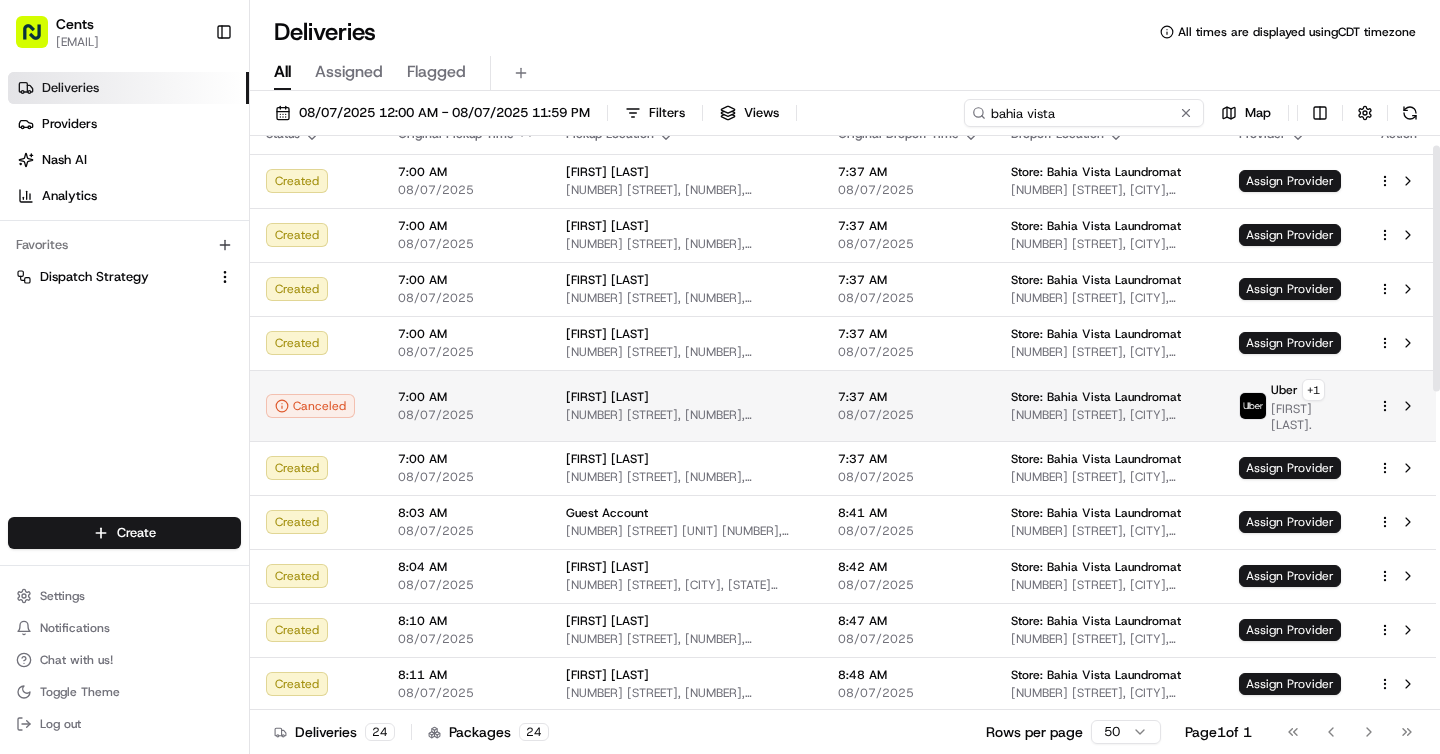 scroll, scrollTop: 0, scrollLeft: 0, axis: both 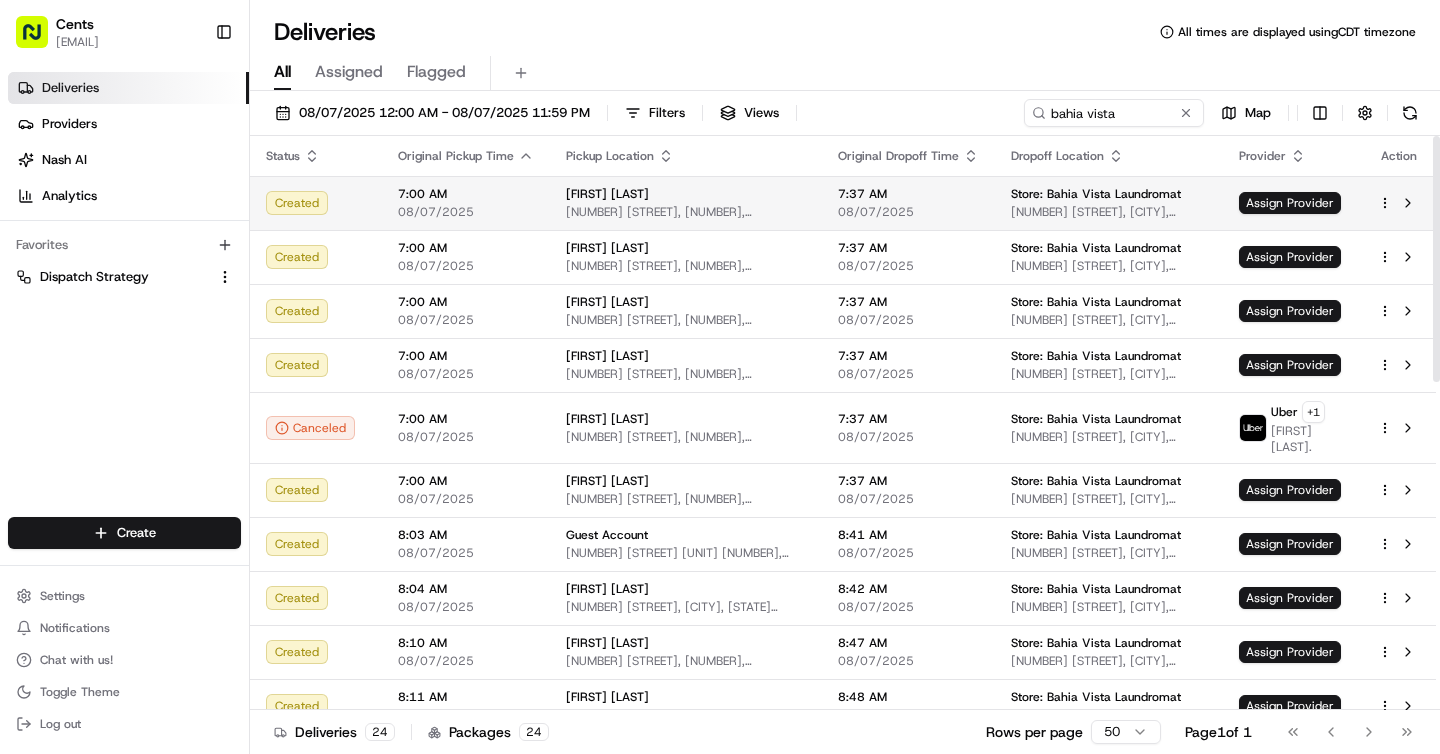 click on "Michelle Blalock 2144 9th Street, E,  small STAND ALONE cottage BEHIND big yellow house.  "E" on cottage, Sarasota, FL 34237, US" at bounding box center [686, 203] 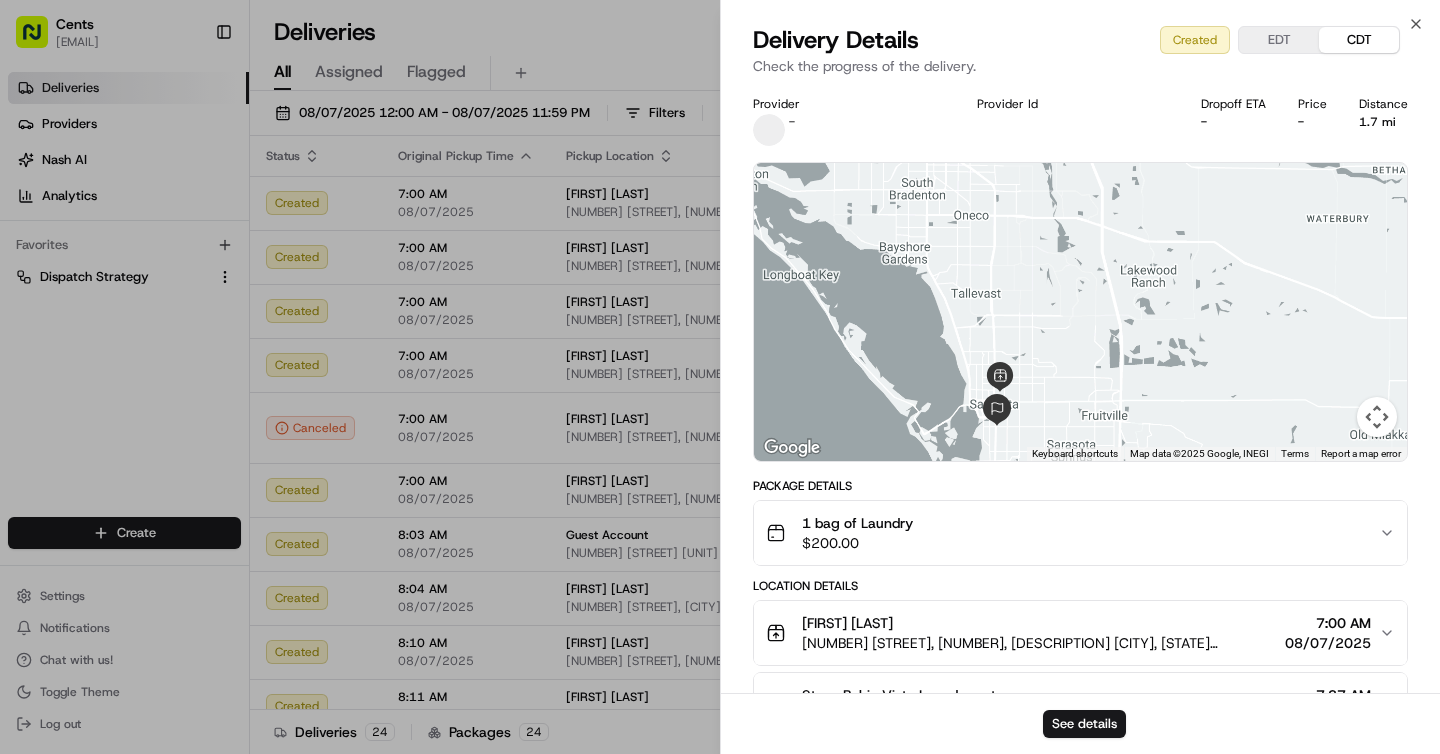 scroll, scrollTop: 157, scrollLeft: 0, axis: vertical 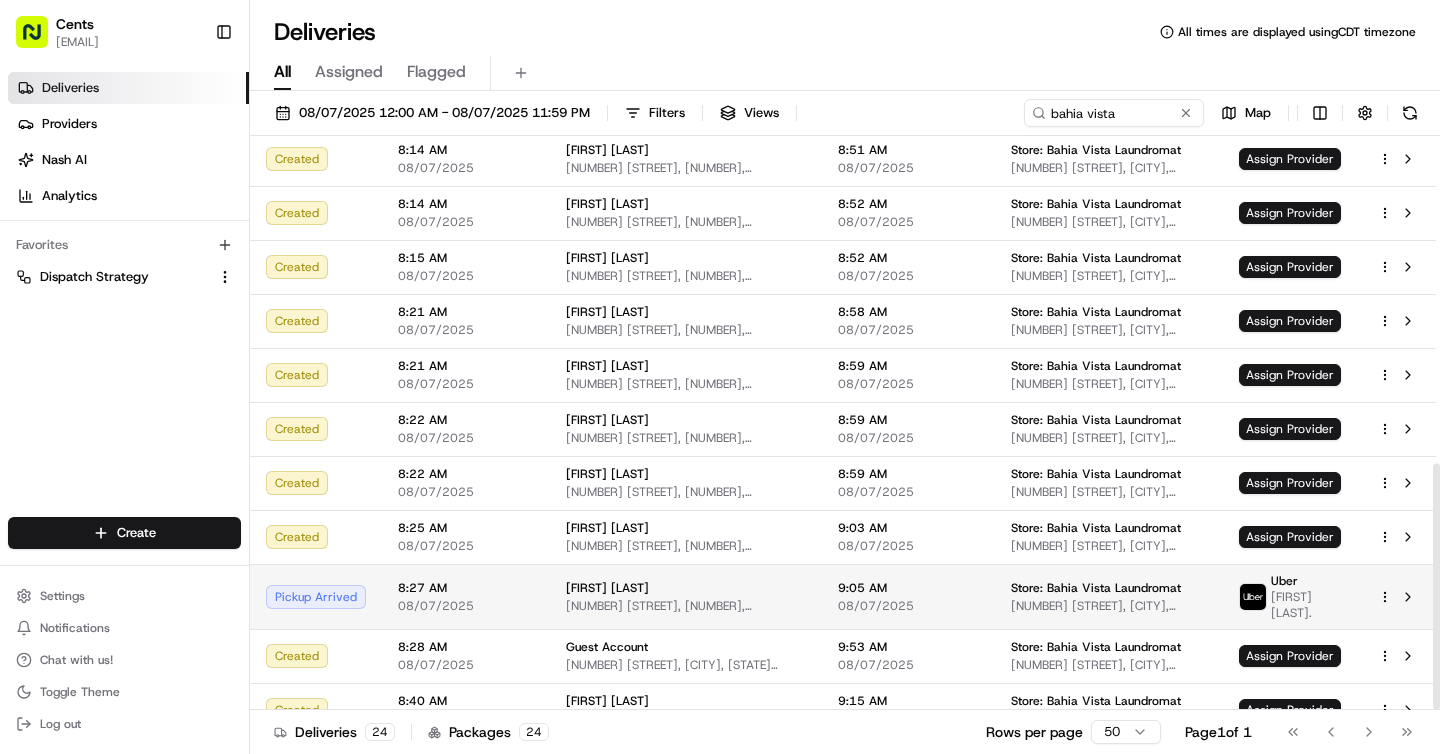 click on "[FIRST] [LAST]" at bounding box center [607, 588] 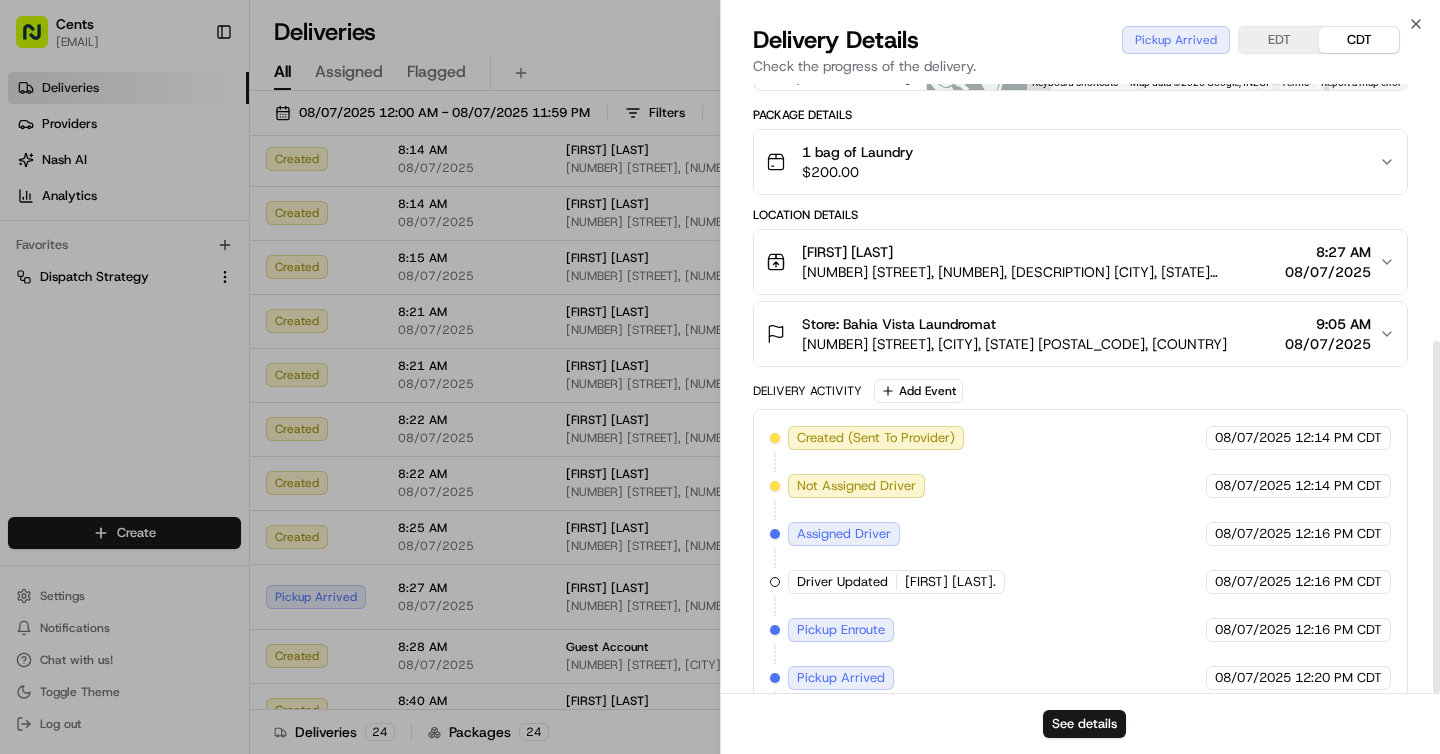 scroll, scrollTop: 445, scrollLeft: 0, axis: vertical 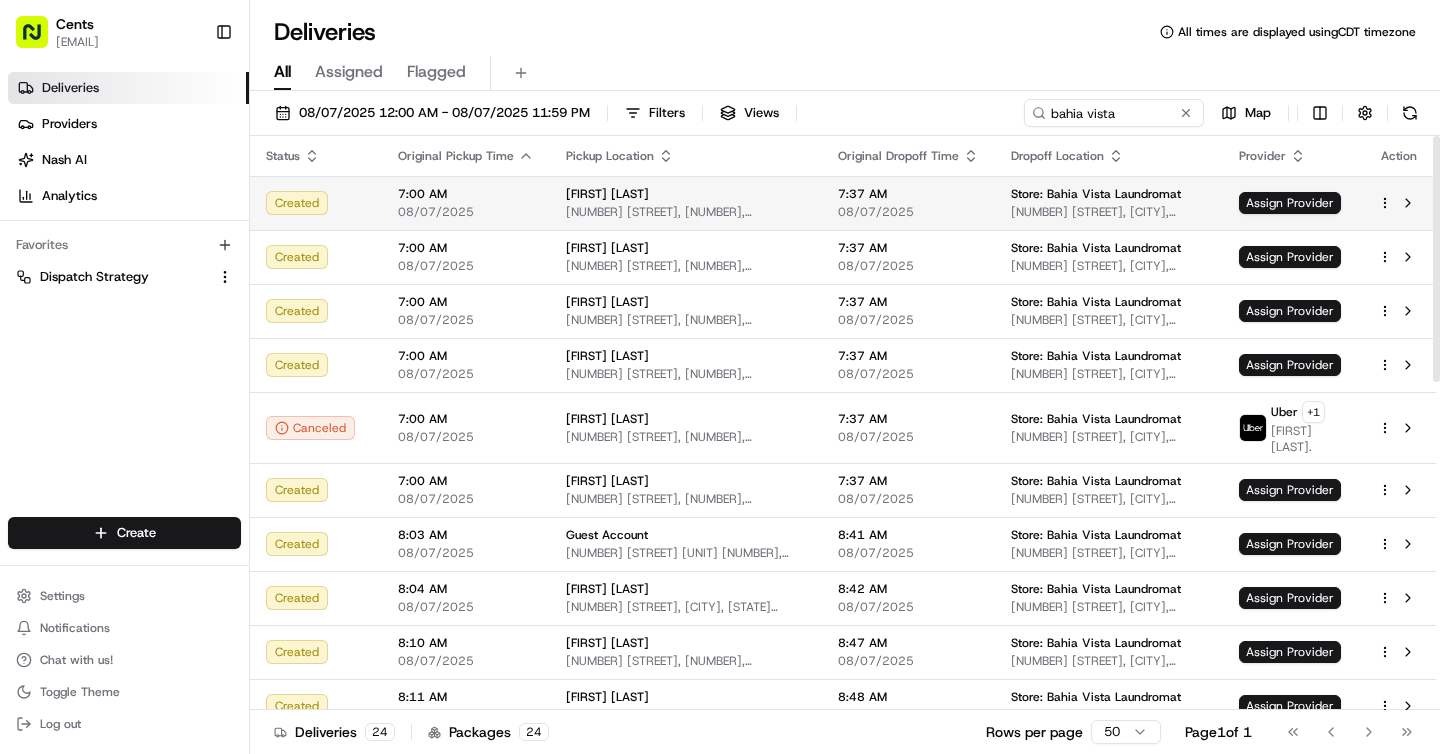 click on "08/07/2025" at bounding box center (466, 212) 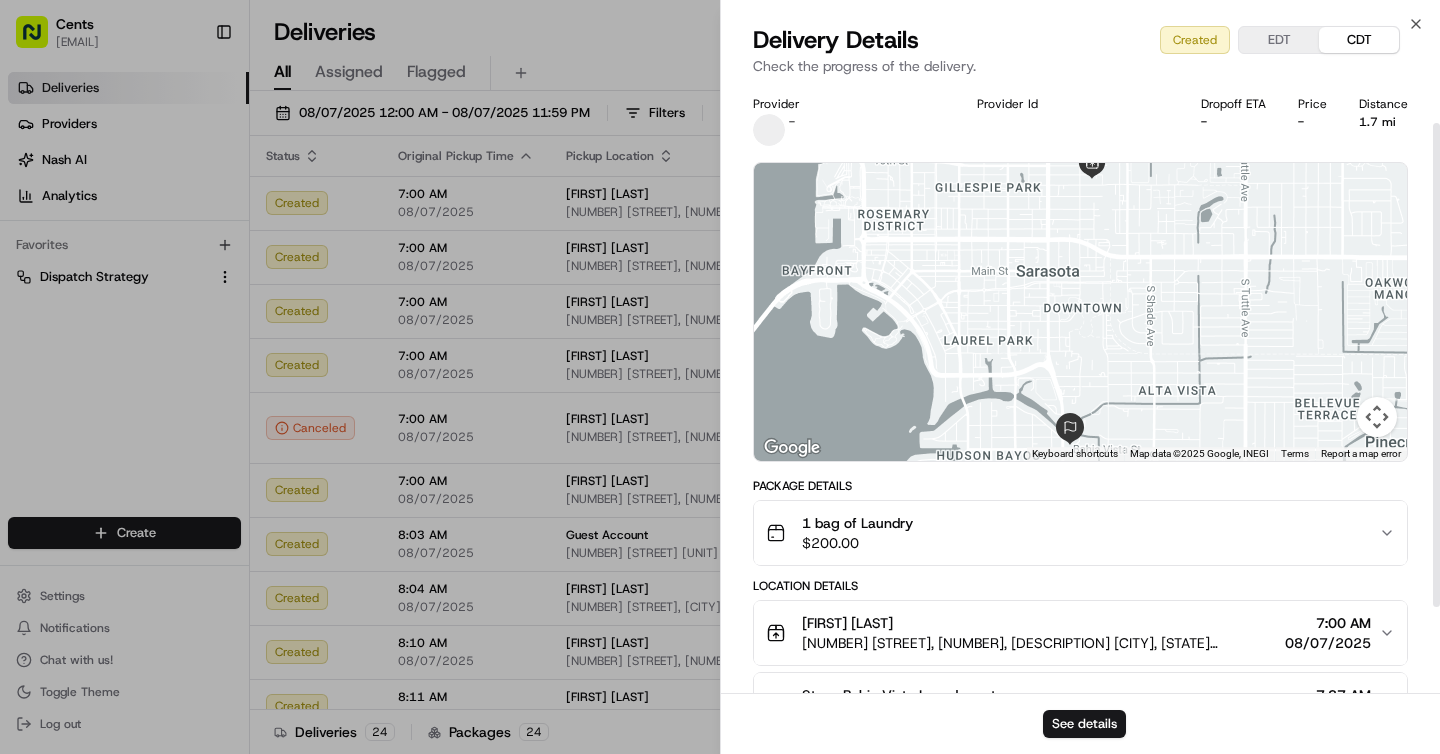 scroll, scrollTop: 157, scrollLeft: 0, axis: vertical 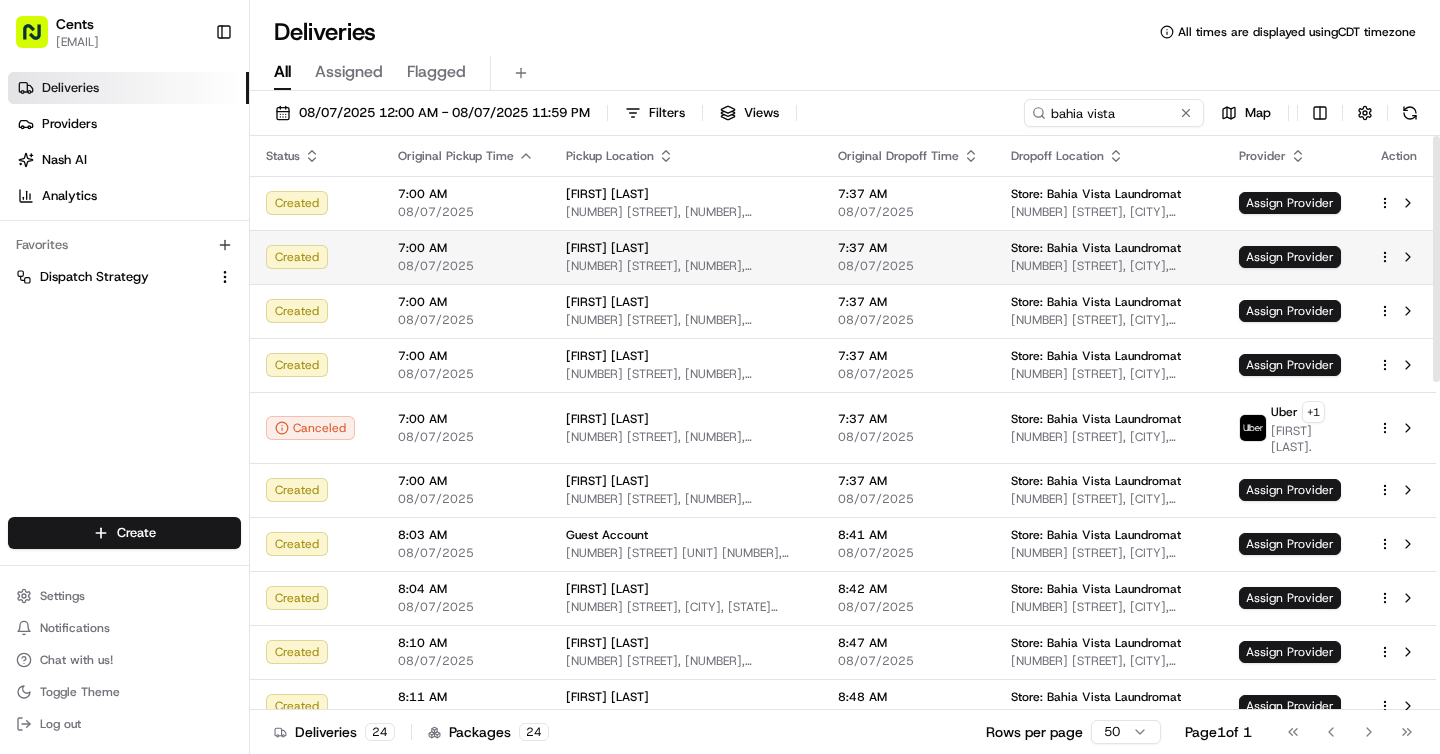 click on "08/07/2025" at bounding box center [466, 266] 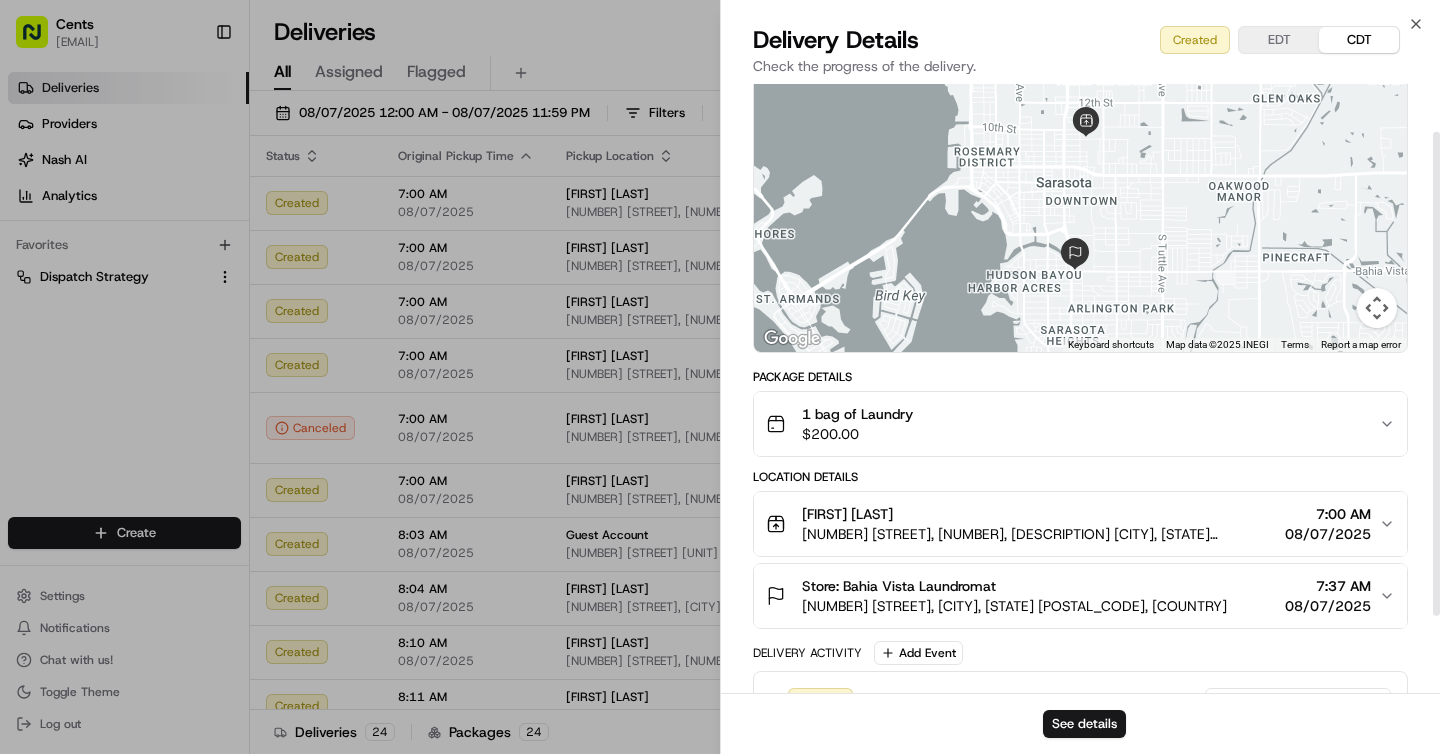 scroll, scrollTop: 157, scrollLeft: 0, axis: vertical 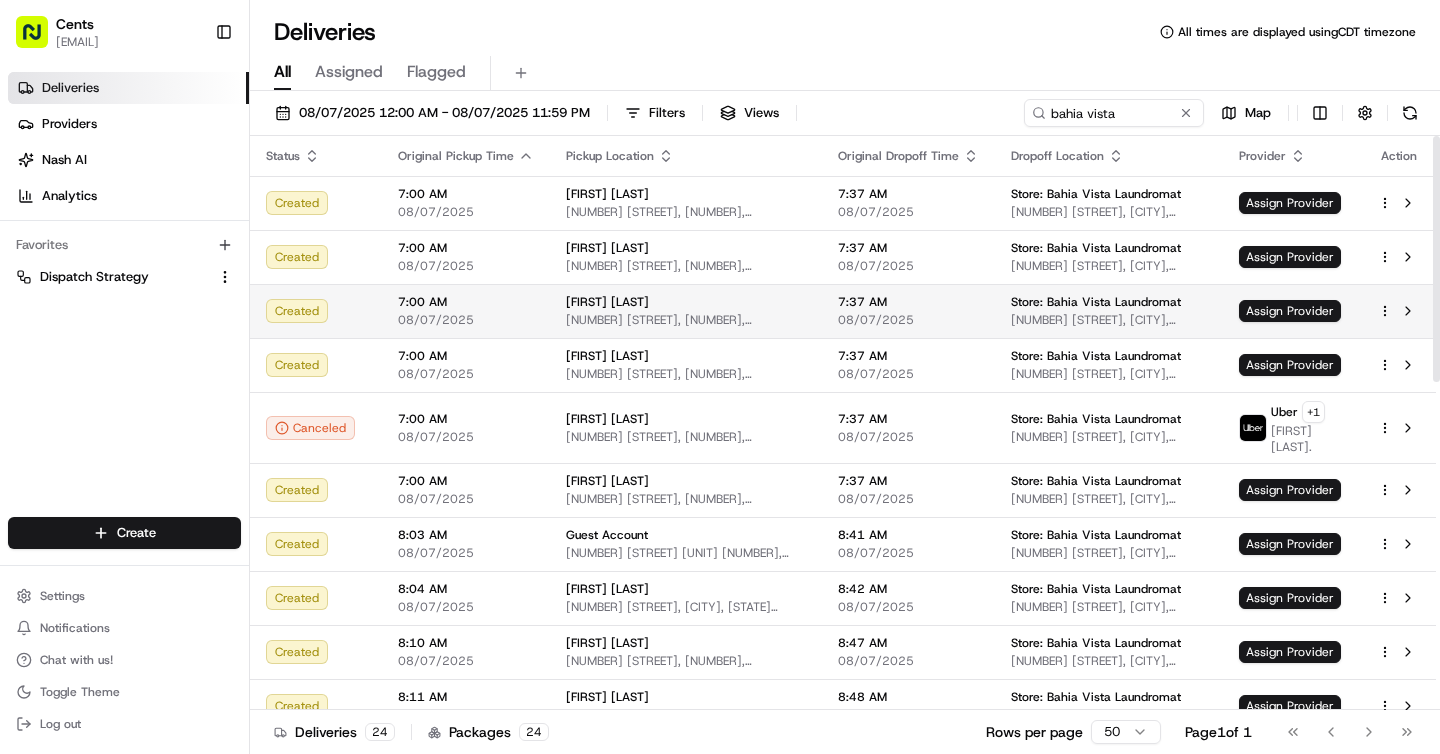 click on "[FIRST] [LAST] [NUMBER] [STREET], [STREET_SUFFIX], [DESCRIPTION] [DESCRIPTION] [DESCRIPTION]. "[LETTER]" [PREPOSITION] [DESCRIPTION], [CITY], [STATE] [POSTAL_CODE], [COUNTRY]" at bounding box center (686, 320) 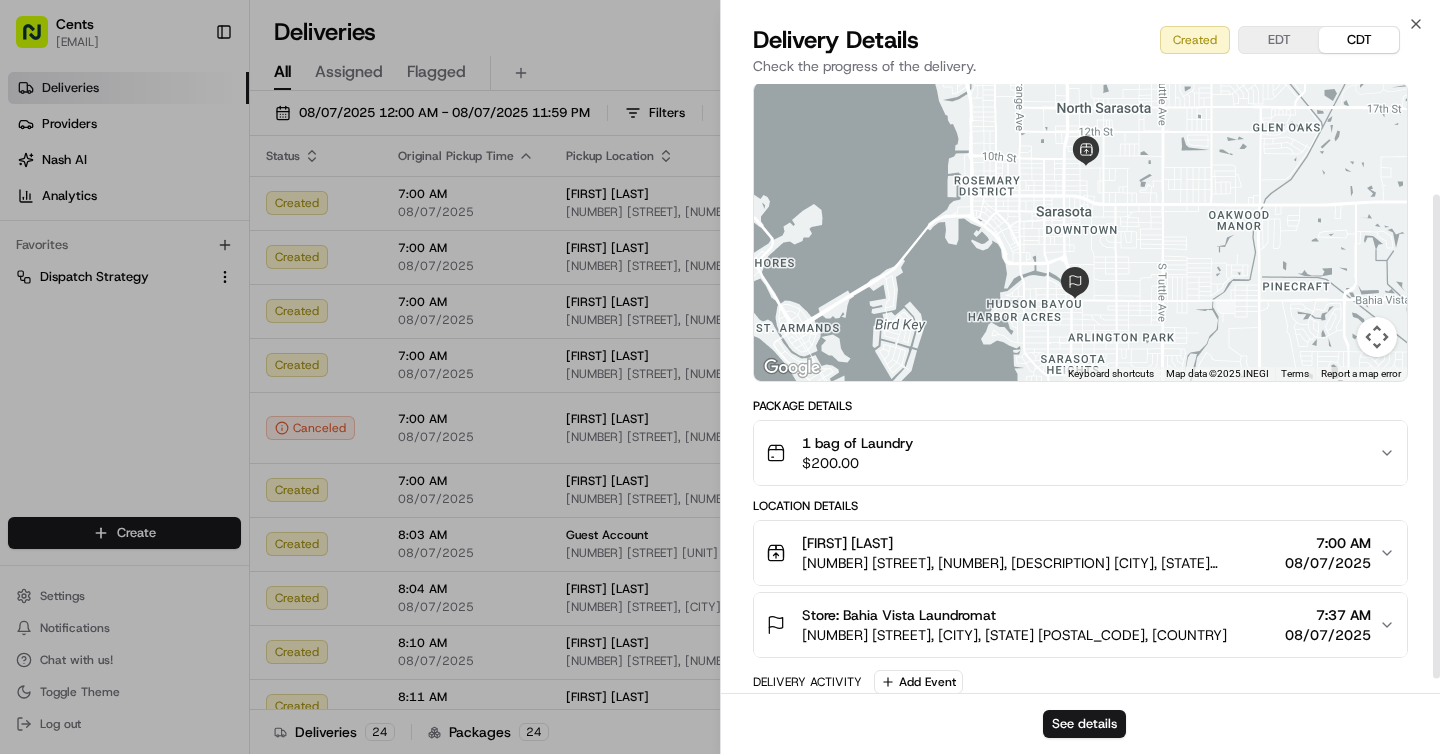 scroll, scrollTop: 157, scrollLeft: 0, axis: vertical 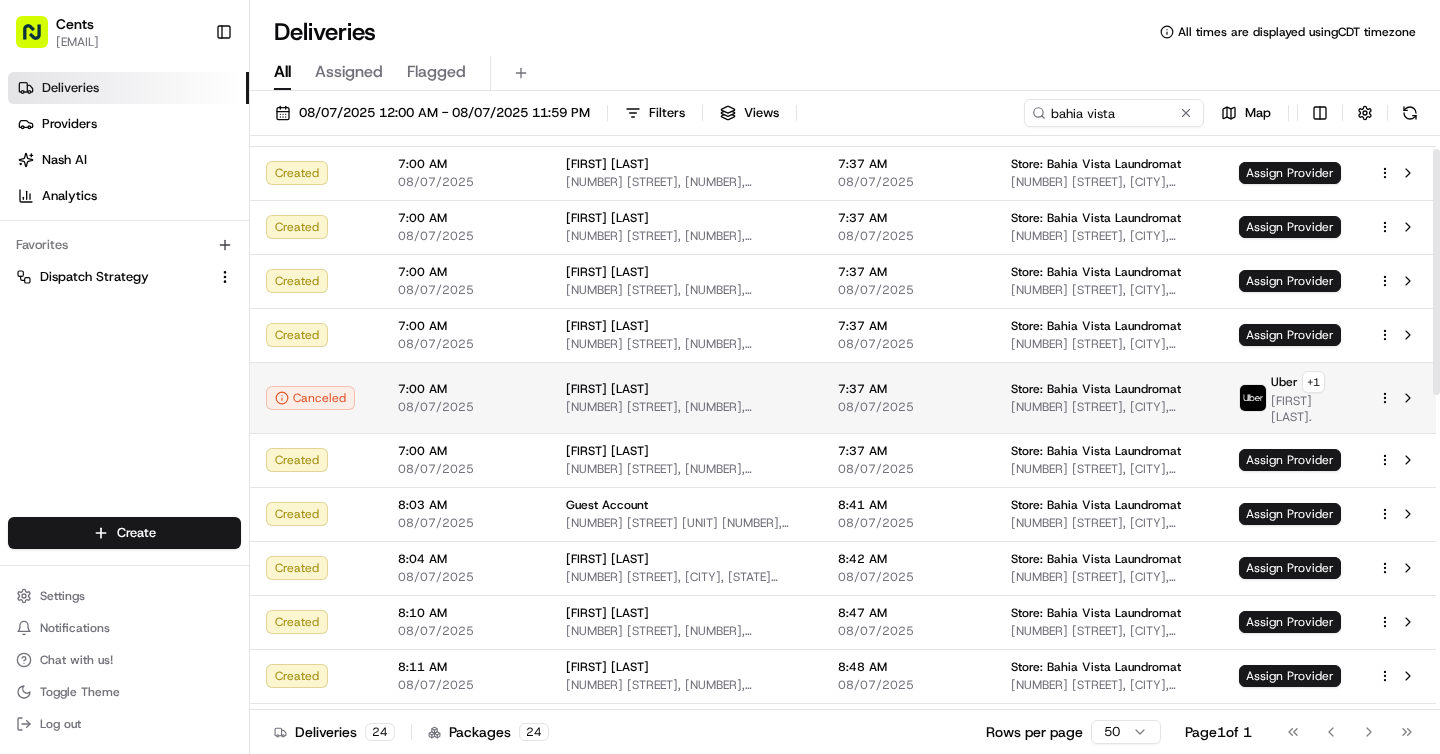 click on "7:00 AM 08/07/2025" at bounding box center [466, 397] 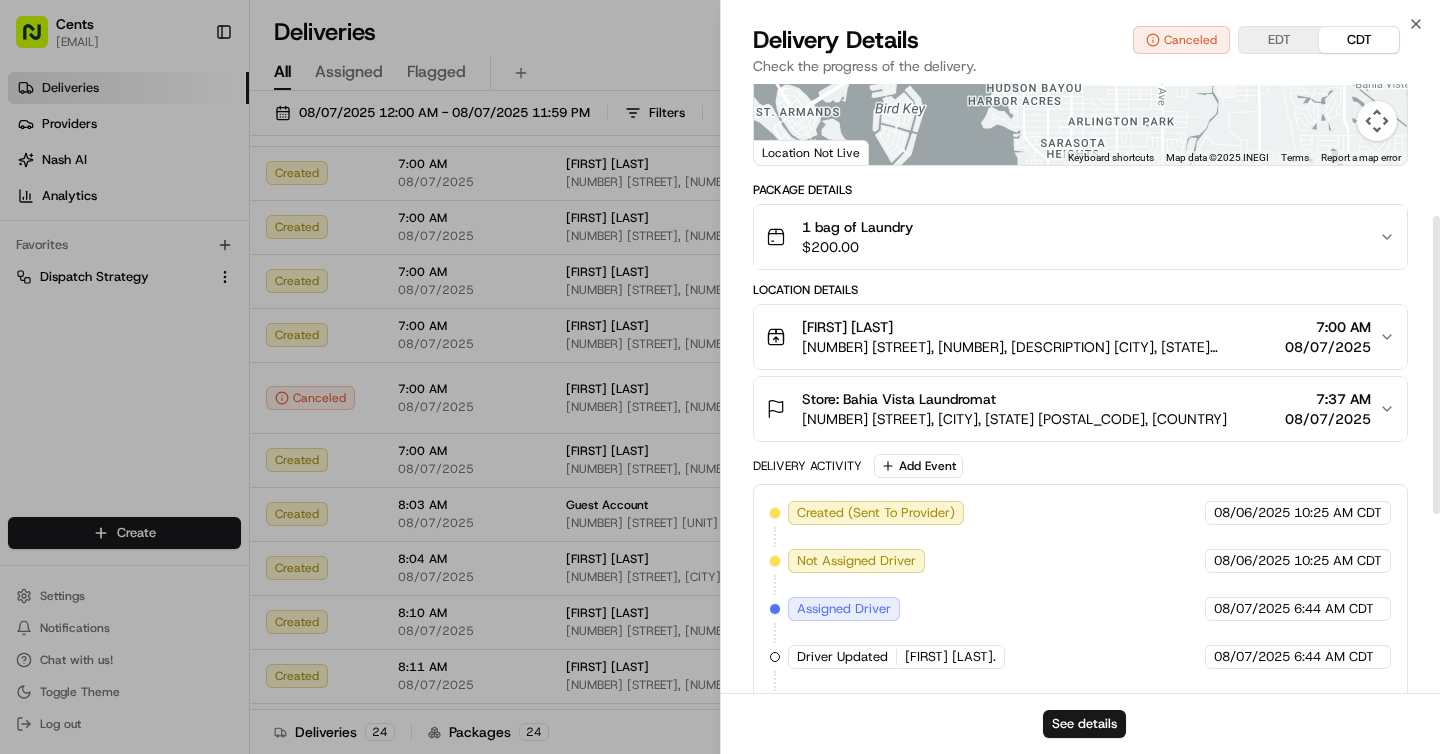 scroll, scrollTop: 299, scrollLeft: 0, axis: vertical 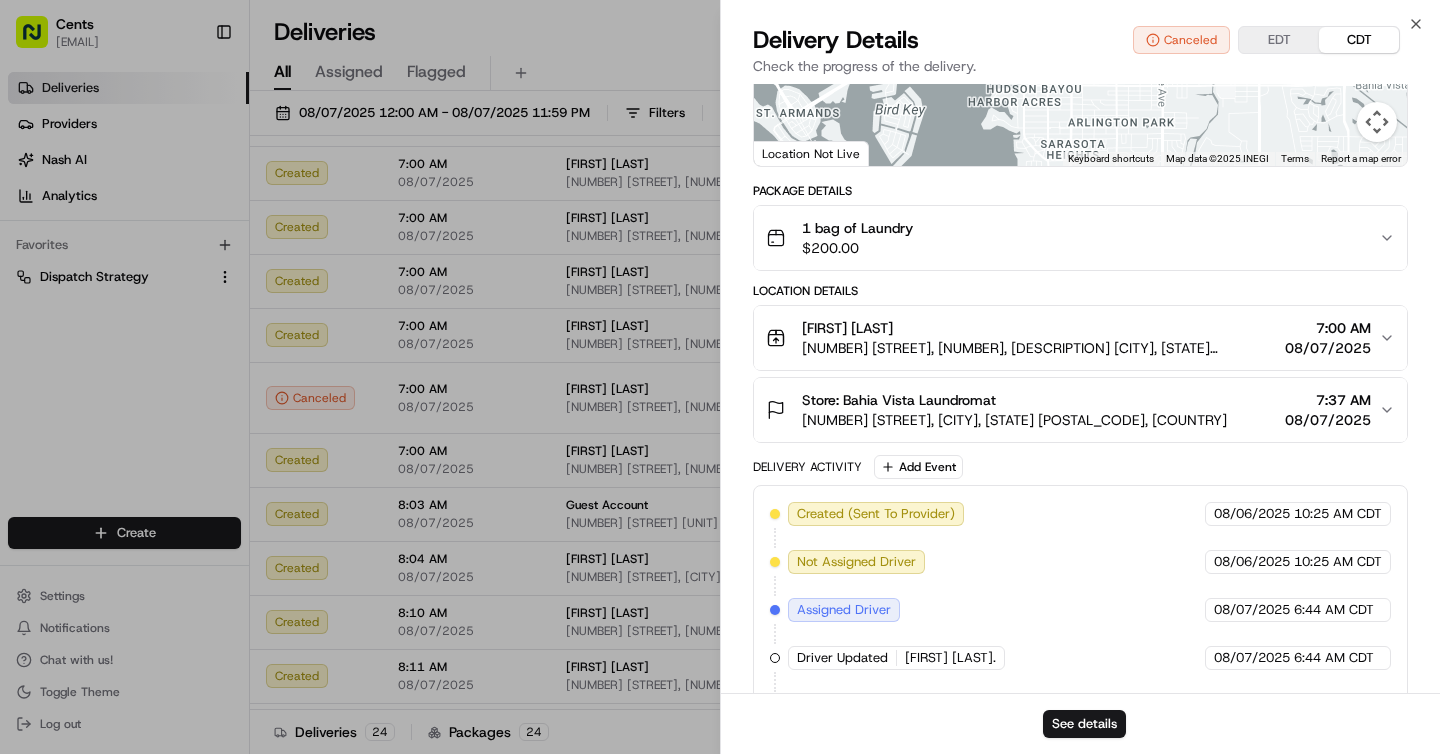 click on "[FIRST] [LAST] [NUMBER] [STREET], [STREET_SUFFIX], [DESCRIPTION] [DESCRIPTION] [DESCRIPTION]. "[LETTER]" [PREPOSITION] [DESCRIPTION], [CITY], [STATE] [POSTAL_CODE], [COUNTRY]" at bounding box center (1039, 348) 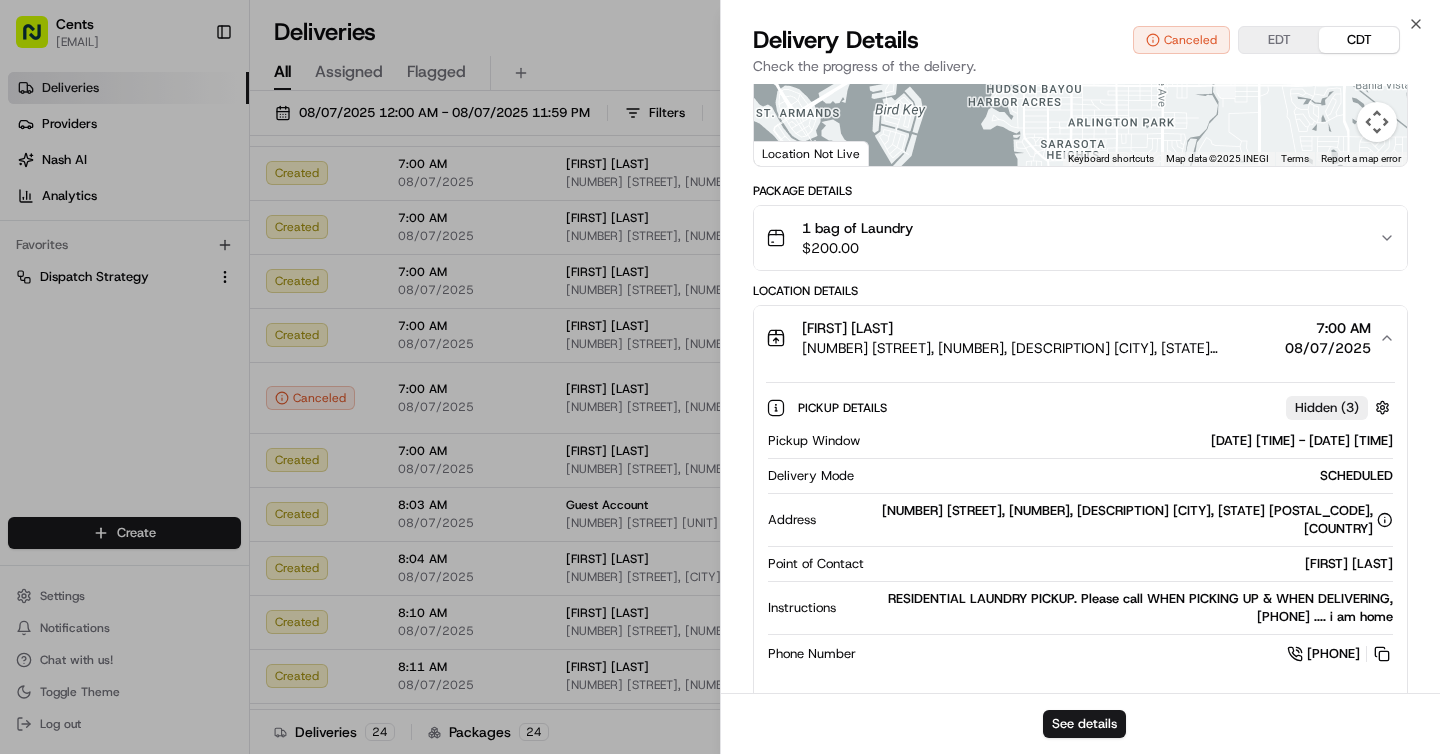 click on "[FIRST] [LAST] [NUMBER] [STREET], [STREET_SUFFIX], [DESCRIPTION] [DESCRIPTION] [DESCRIPTION]. "[LETTER]" [PREPOSITION] [DESCRIPTION], [CITY], [STATE] [POSTAL_CODE], [COUNTRY]" at bounding box center [1039, 348] 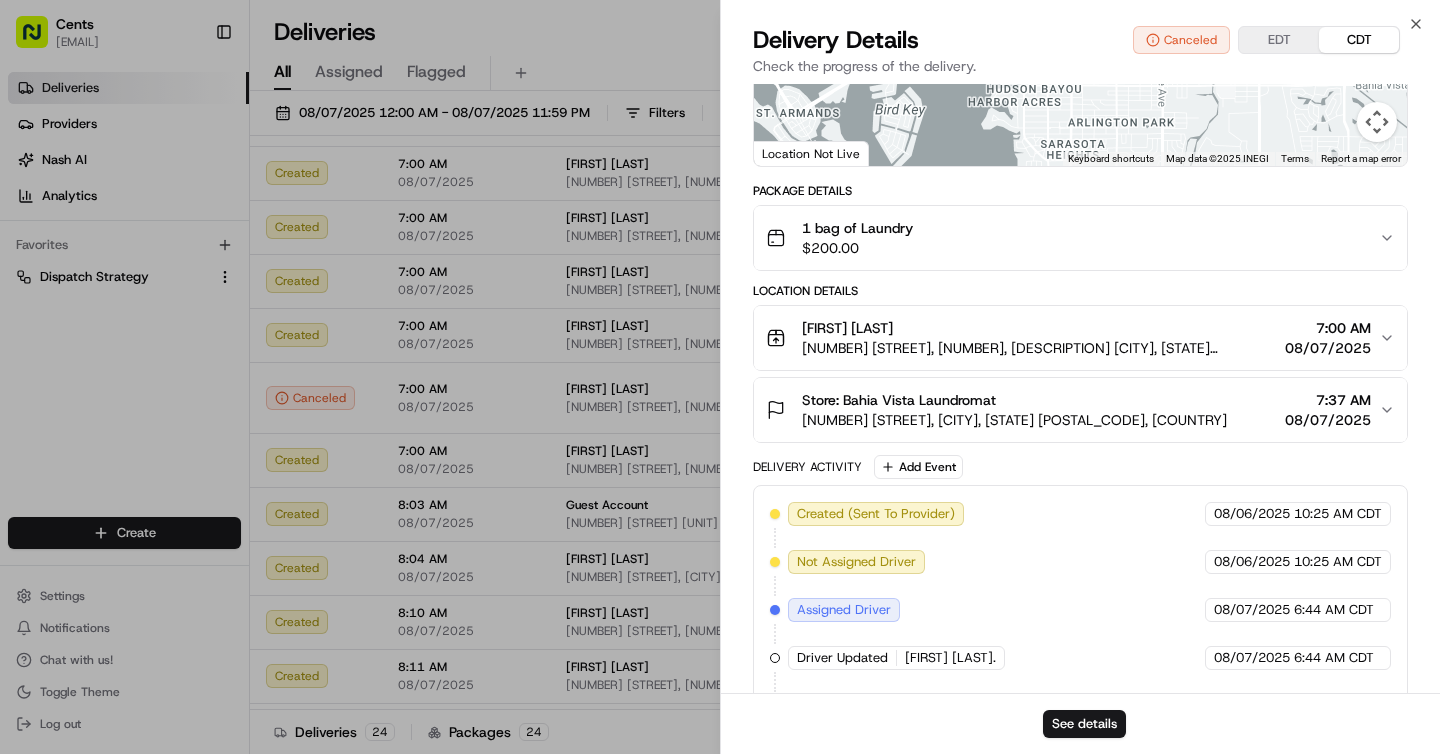 click on "[FIRST] [LAST] [NUMBER] [STREET], [STREET_SUFFIX], [DESCRIPTION] [DESCRIPTION] [DESCRIPTION]. "[LETTER]" [PREPOSITION] [DESCRIPTION], [CITY], [STATE] [POSTAL_CODE], [COUNTRY]" at bounding box center [1039, 348] 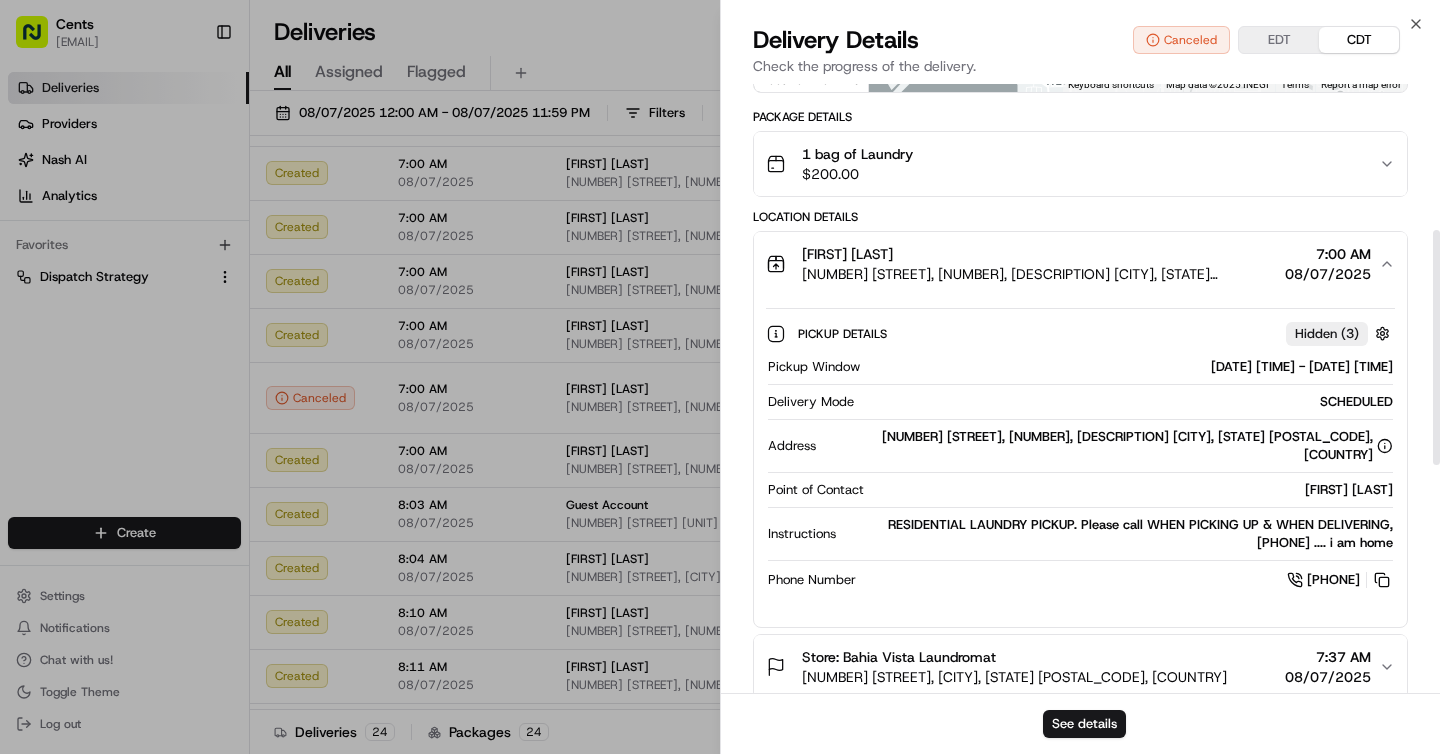 scroll, scrollTop: 380, scrollLeft: 0, axis: vertical 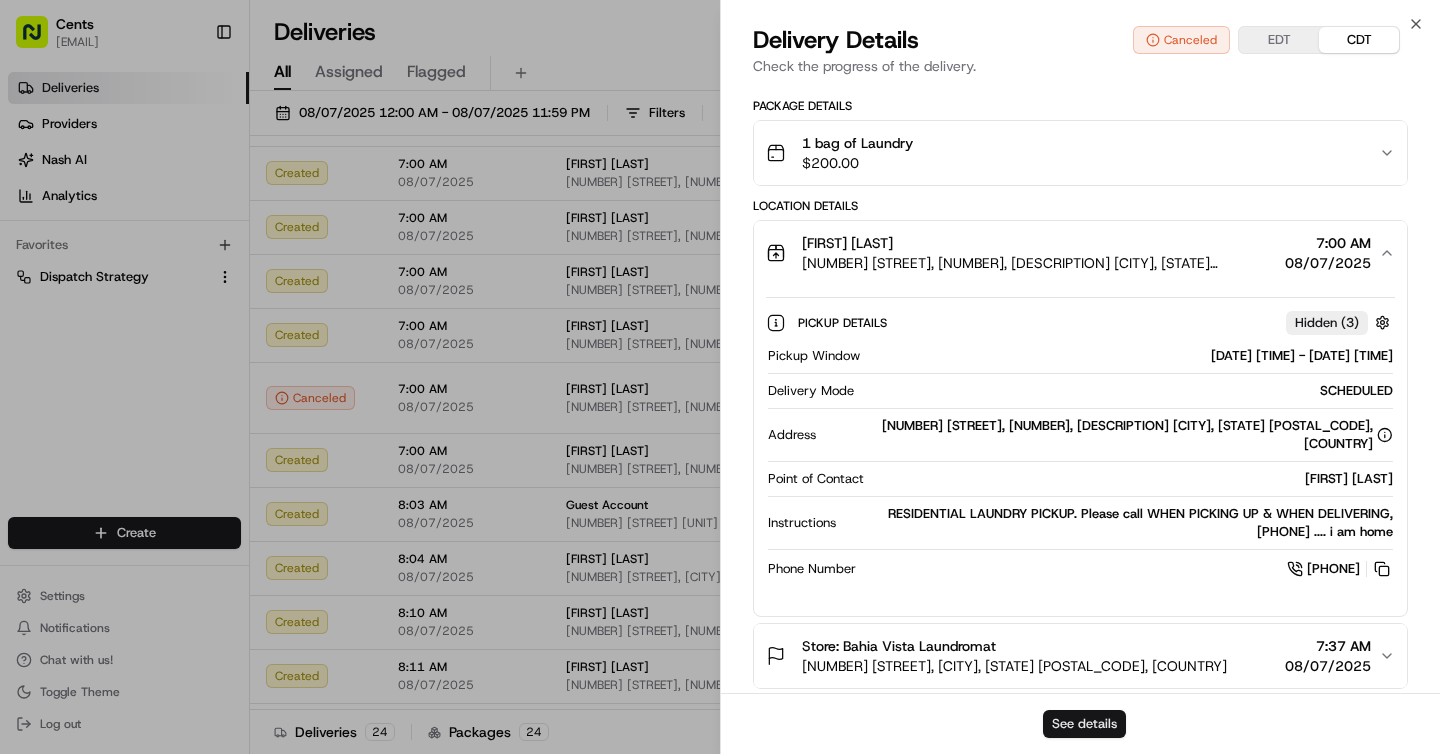 click on "See details" at bounding box center (1084, 724) 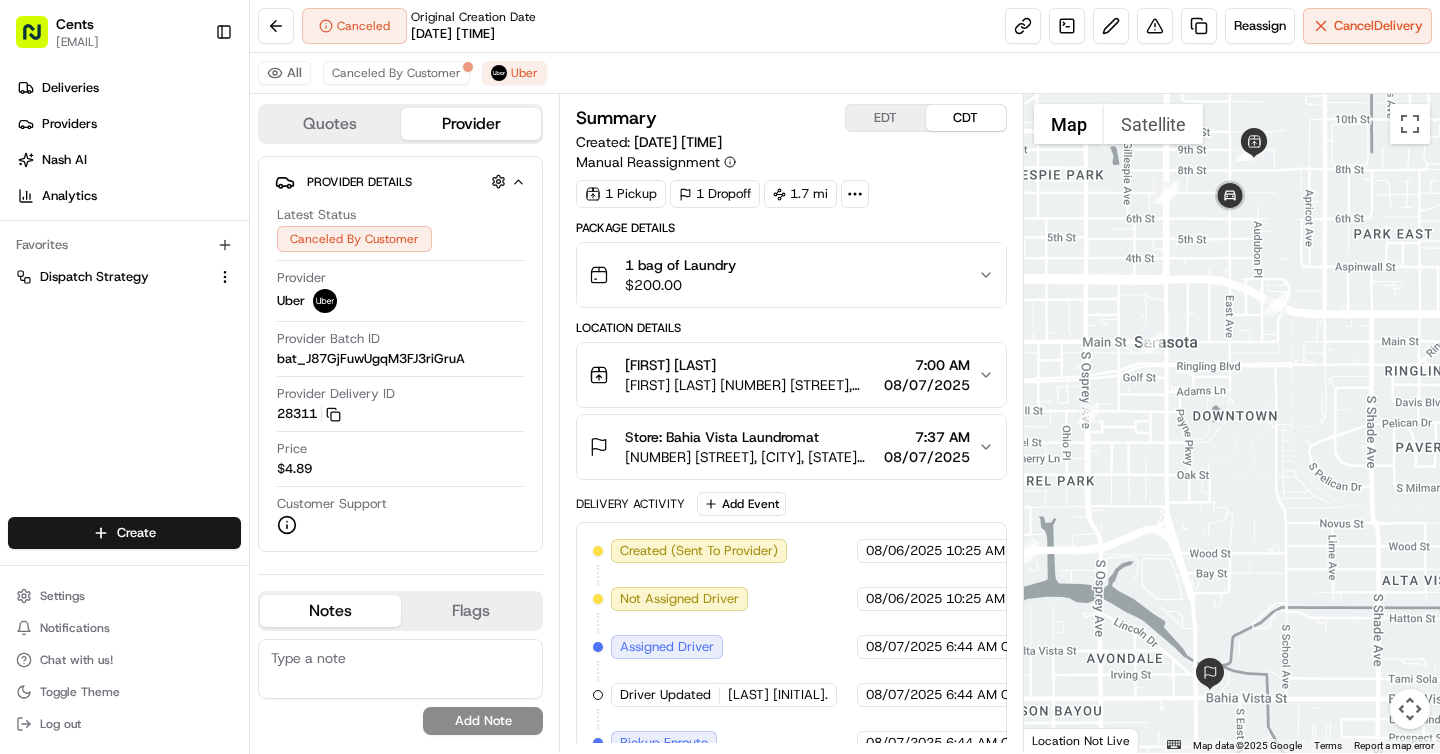 scroll, scrollTop: 0, scrollLeft: 0, axis: both 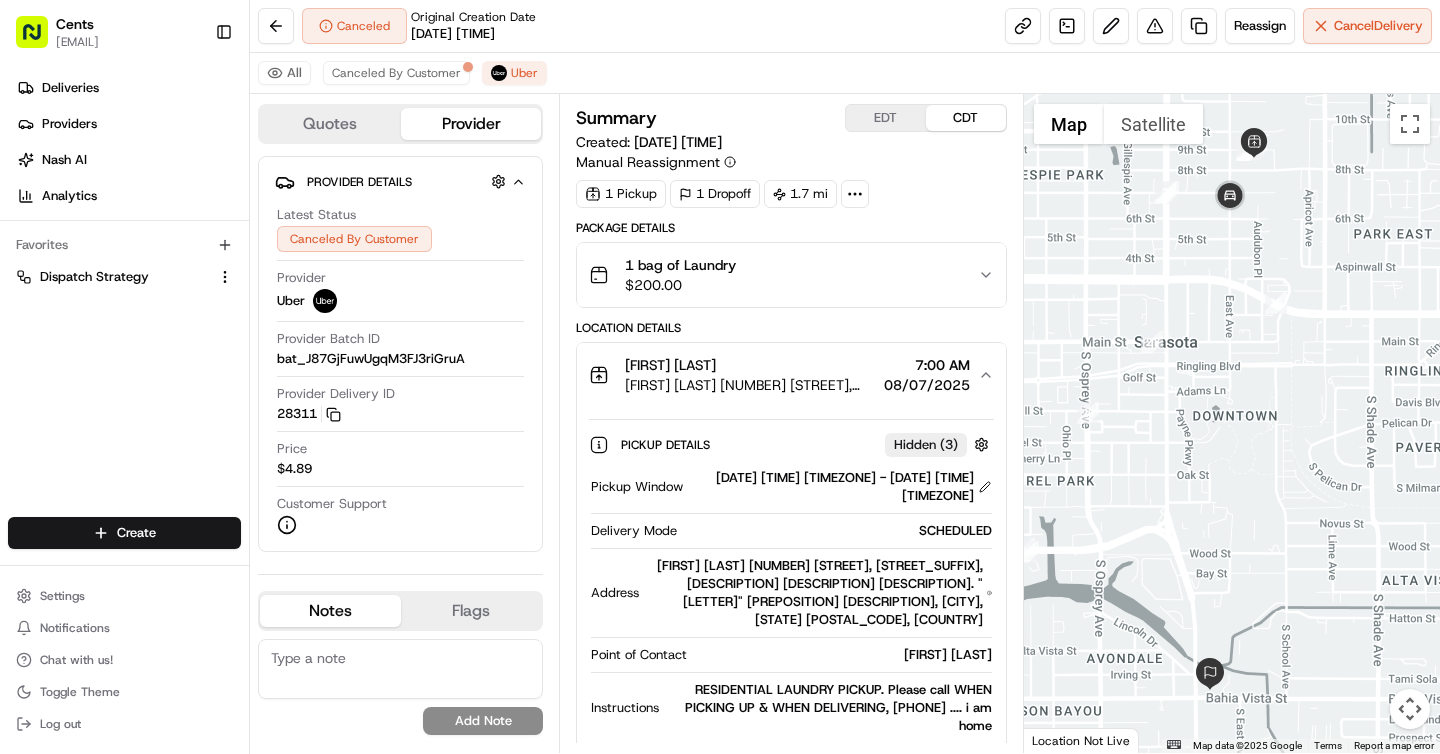 click on "[FIRST] [LAST] [NUMBER] [STREET], [STREET_SUFFIX], [DESCRIPTION] [DESCRIPTION] [DESCRIPTION]. "[LETTER]" [PREPOSITION] [DESCRIPTION], [CITY], [STATE] [POSTAL_CODE], [COUNTRY]" at bounding box center [750, 385] 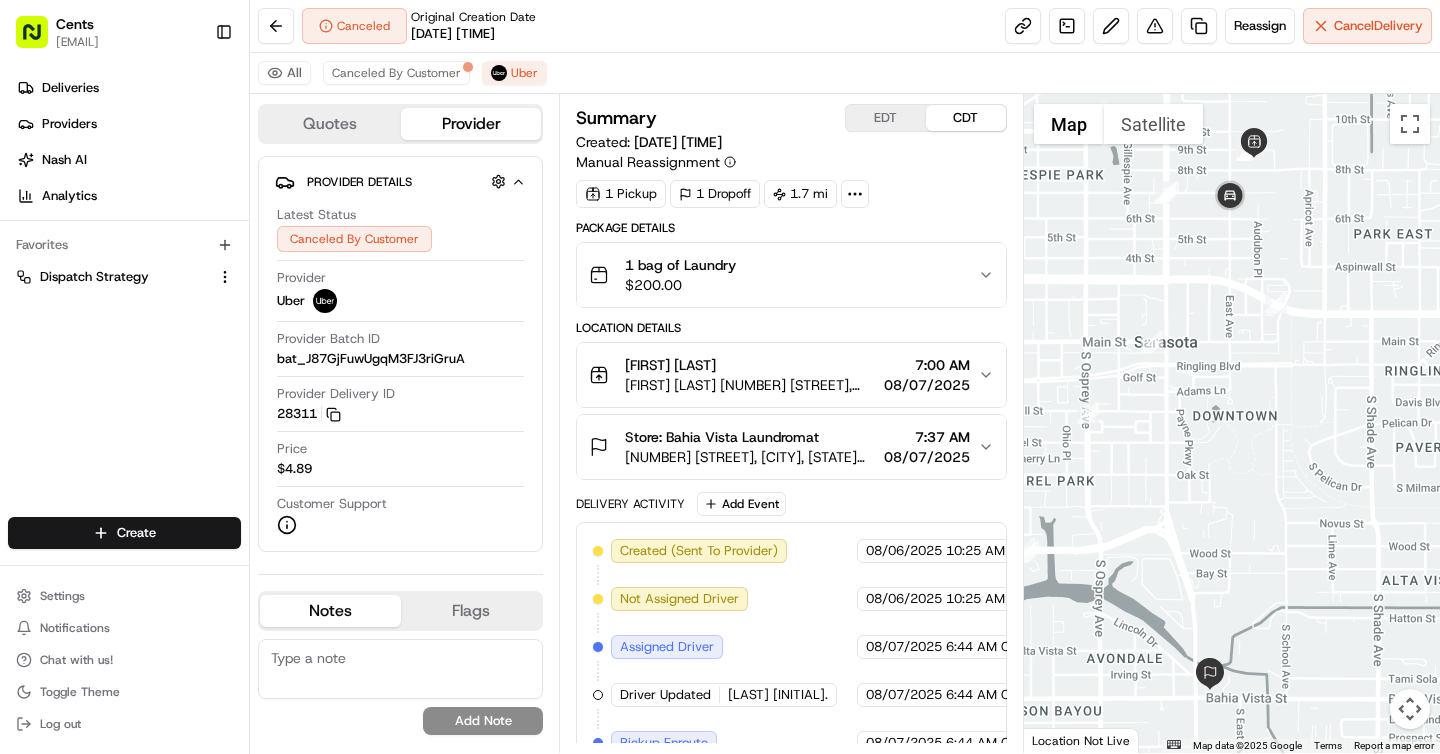 click on "[FIRST] [LAST] [NUMBER] [STREET], [STREET_SUFFIX], [DESCRIPTION] [DESCRIPTION] [DESCRIPTION]. "[LETTER]" [PREPOSITION] [DESCRIPTION], [CITY], [STATE] [POSTAL_CODE], [COUNTRY]" at bounding box center (750, 385) 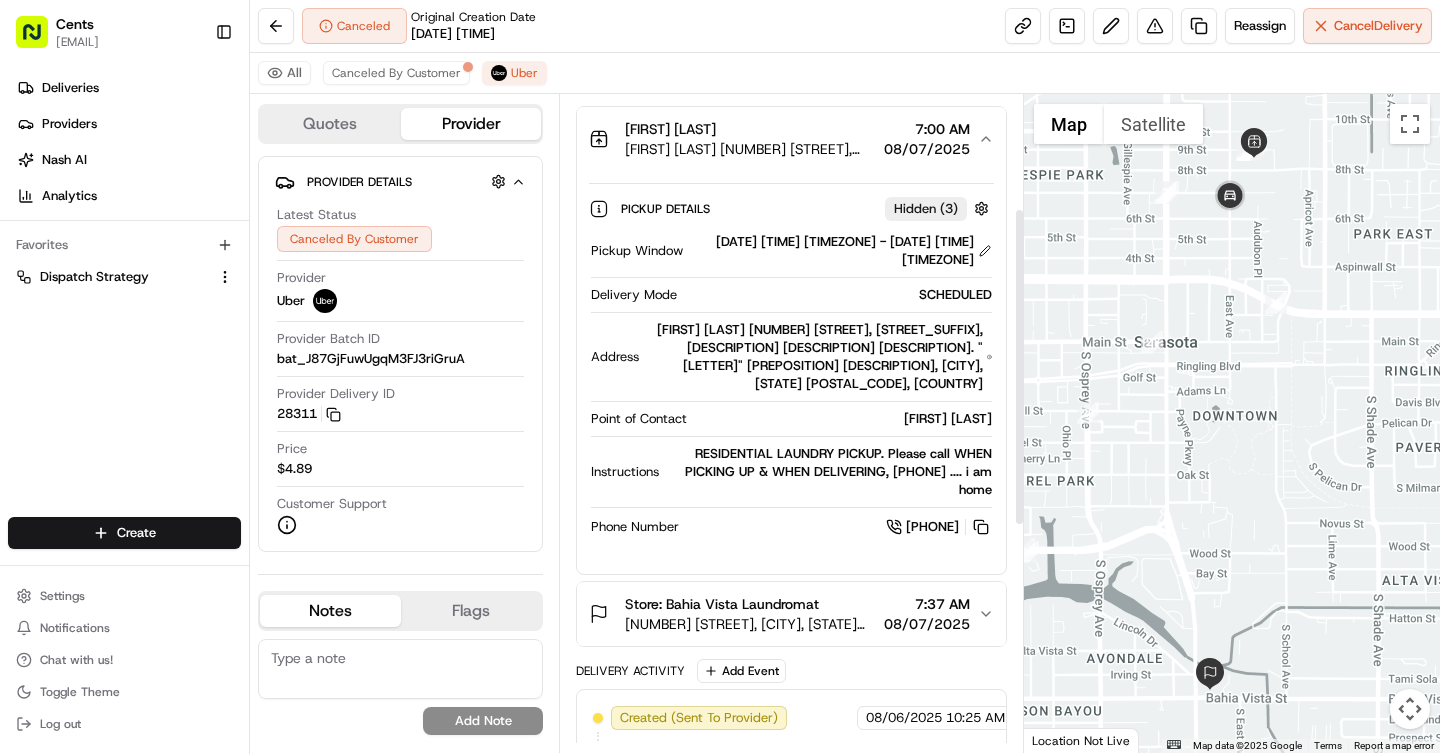 scroll, scrollTop: 244, scrollLeft: 0, axis: vertical 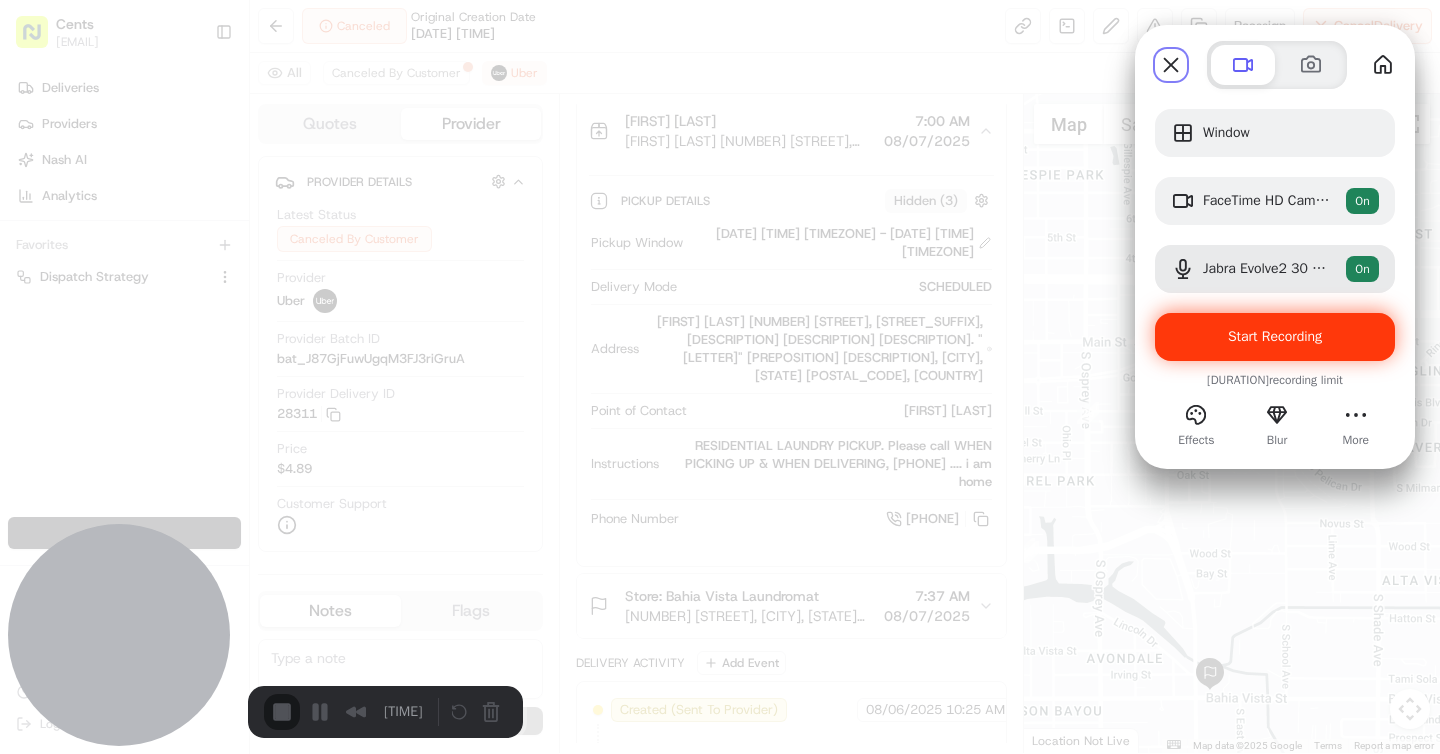 click on "Start Recording" at bounding box center (1275, 336) 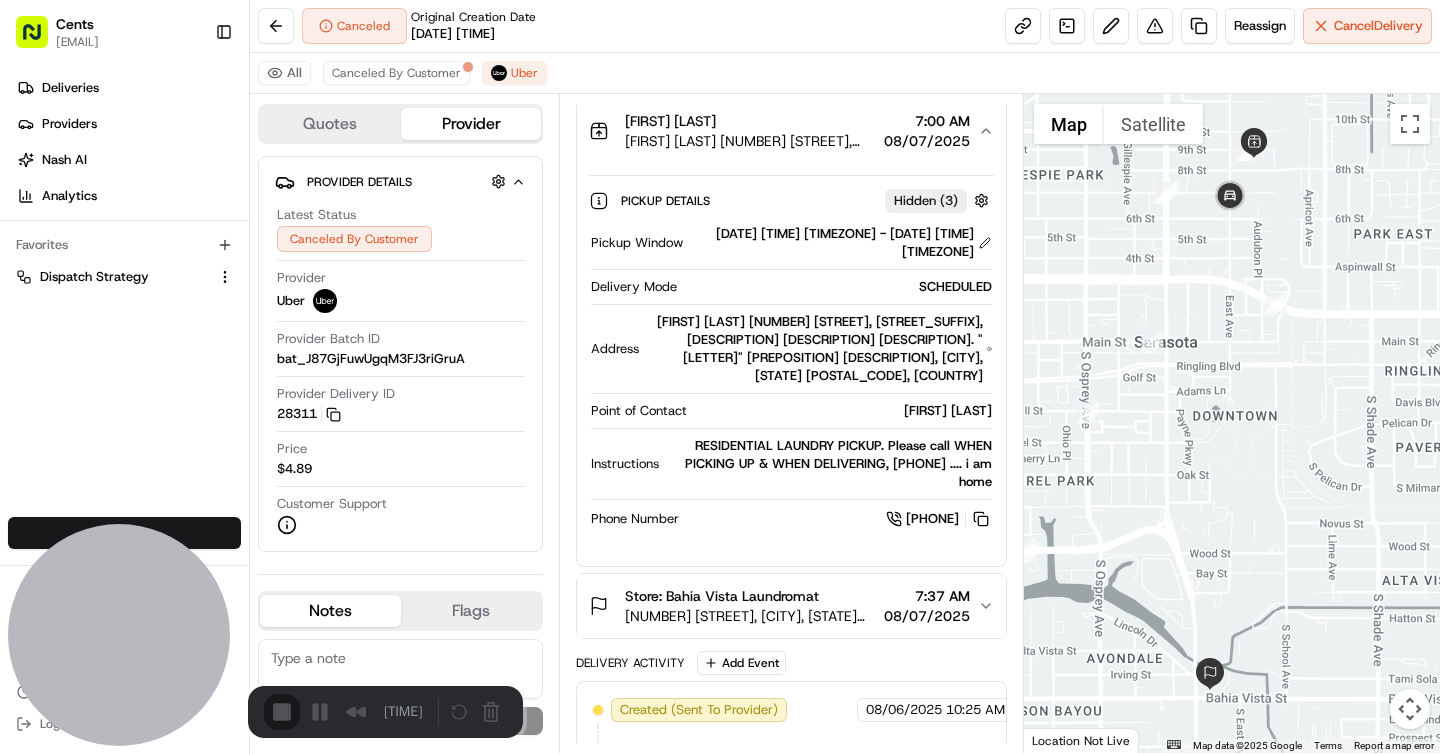 scroll, scrollTop: 159, scrollLeft: 0, axis: vertical 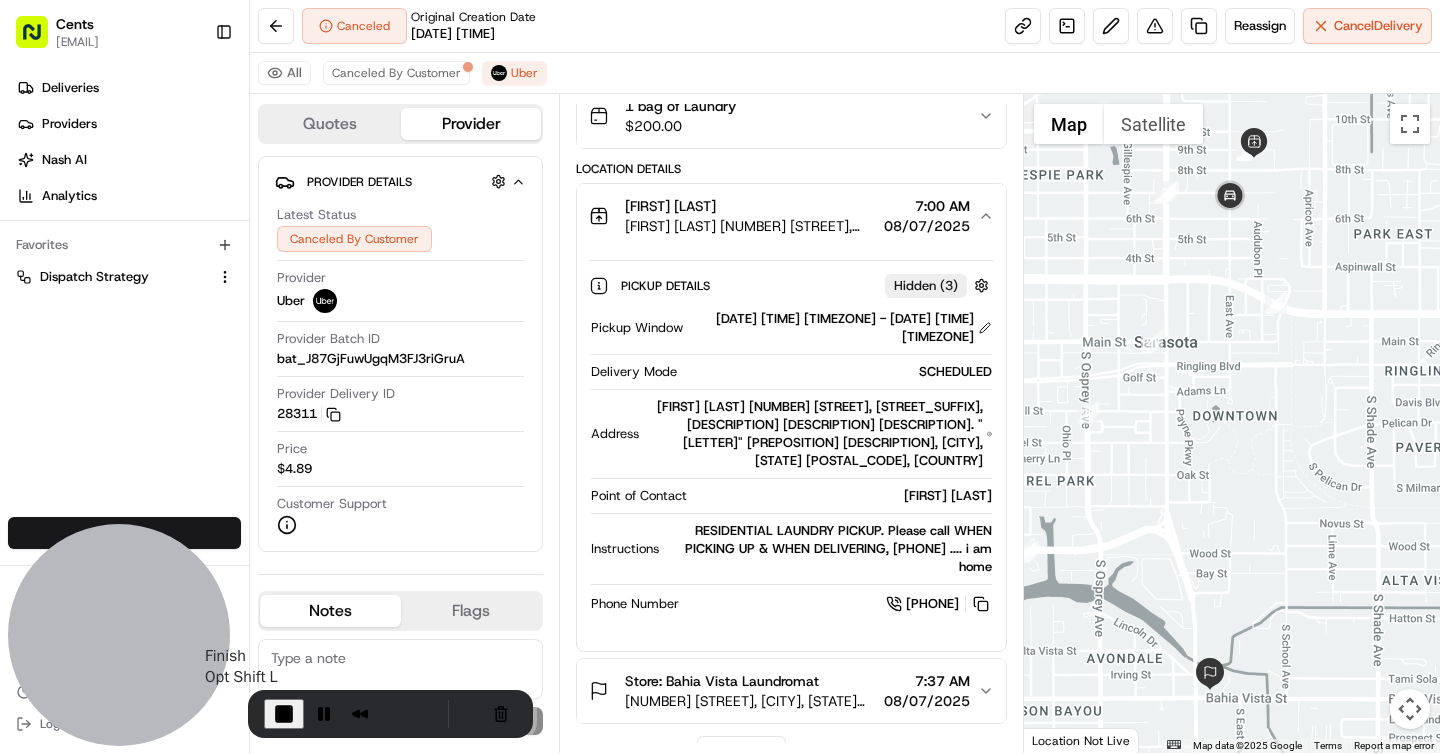 click at bounding box center [284, 714] 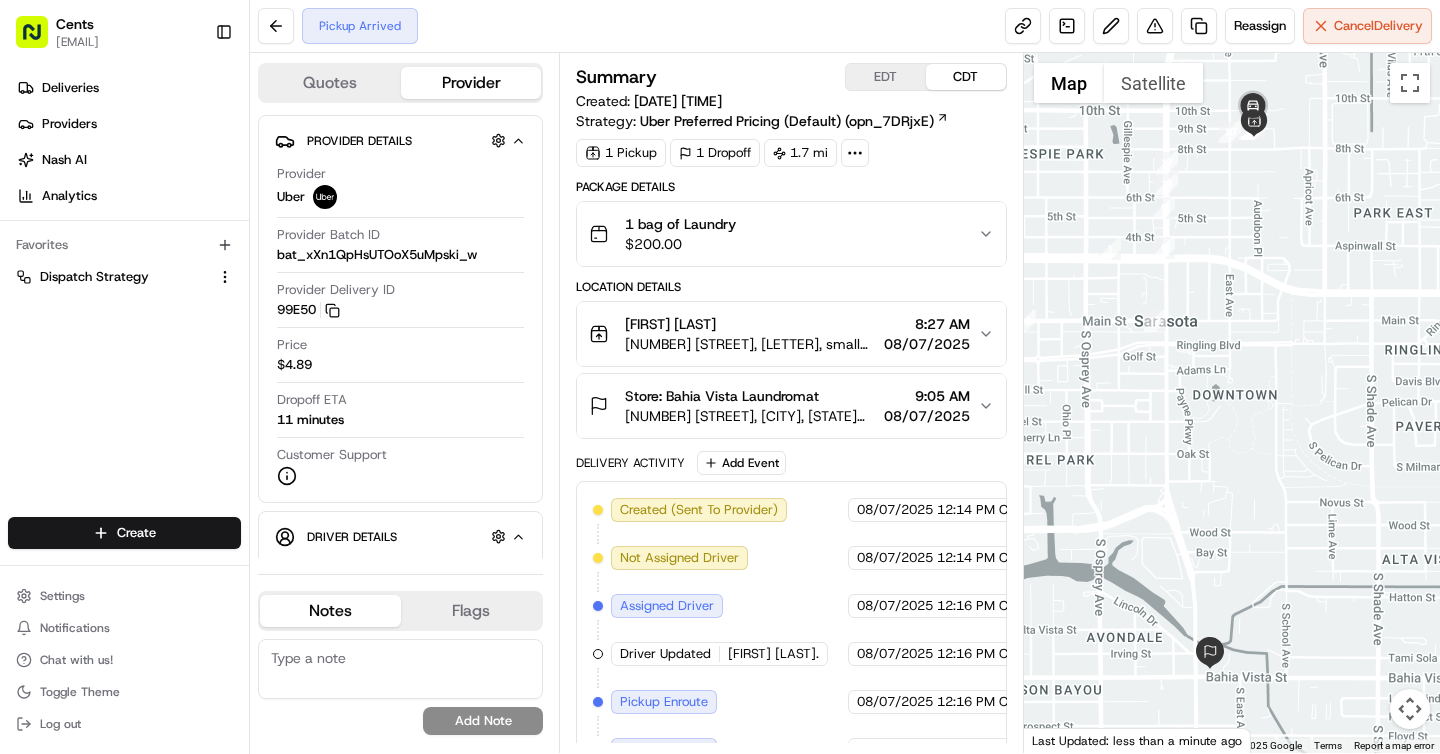 scroll, scrollTop: 0, scrollLeft: 0, axis: both 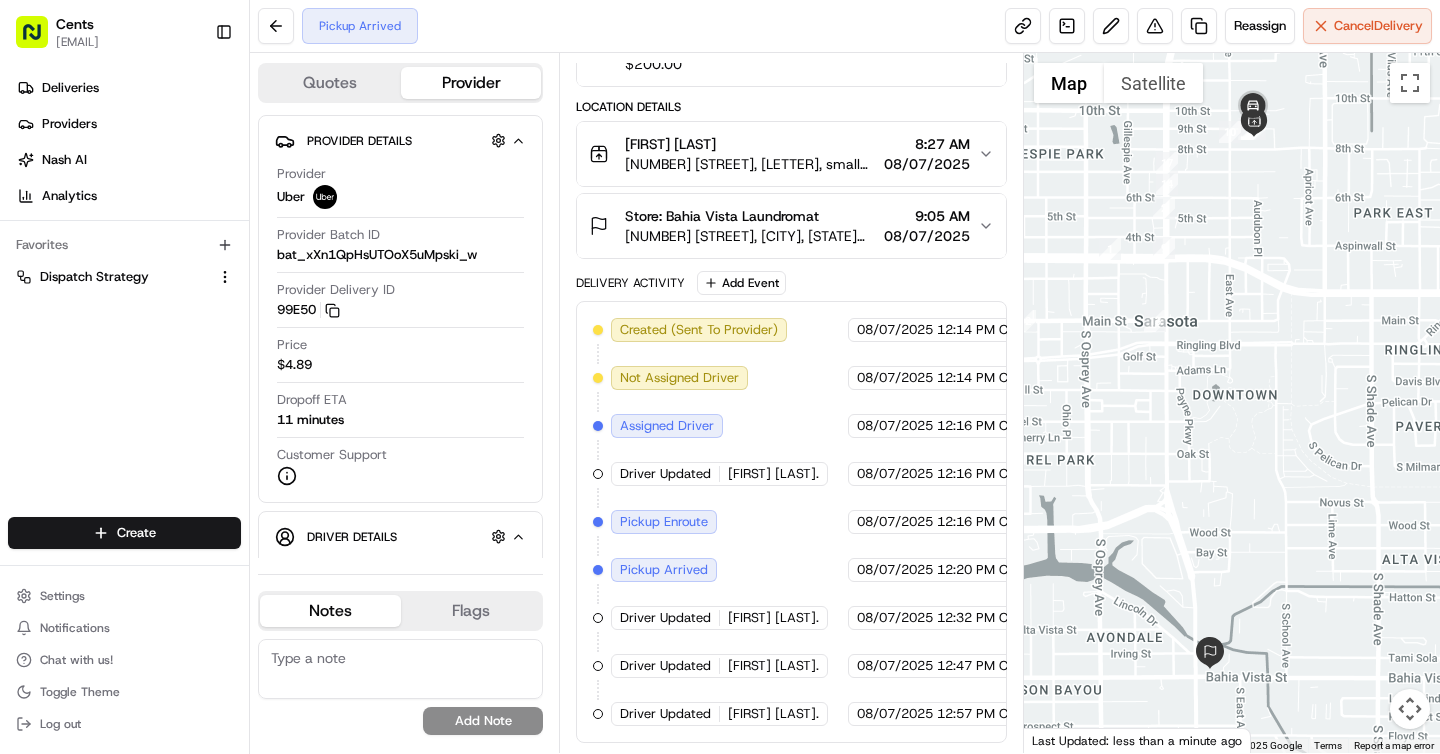 click on "Created (Sent To Provider) Uber 08/07/2025 12:14 PM CDT Not Assigned Driver Uber 08/07/2025 12:14 PM CDT Assigned Driver Uber 08/07/2025 12:16 PM CDT Driver Updated DERRY G. Uber 08/07/2025 12:16 PM CDT Pickup Enroute Uber 08/07/2025 12:16 PM CDT Pickup Arrived Uber 08/07/2025 12:20 PM CDT Driver Updated Vanessa T. Uber 08/07/2025 12:32 PM CDT Driver Updated MARIA M. Uber 08/07/2025 12:47 PM CDT Driver Updated WILLIAM L. Uber 08/07/2025 12:57 PM CDT" at bounding box center (791, 522) 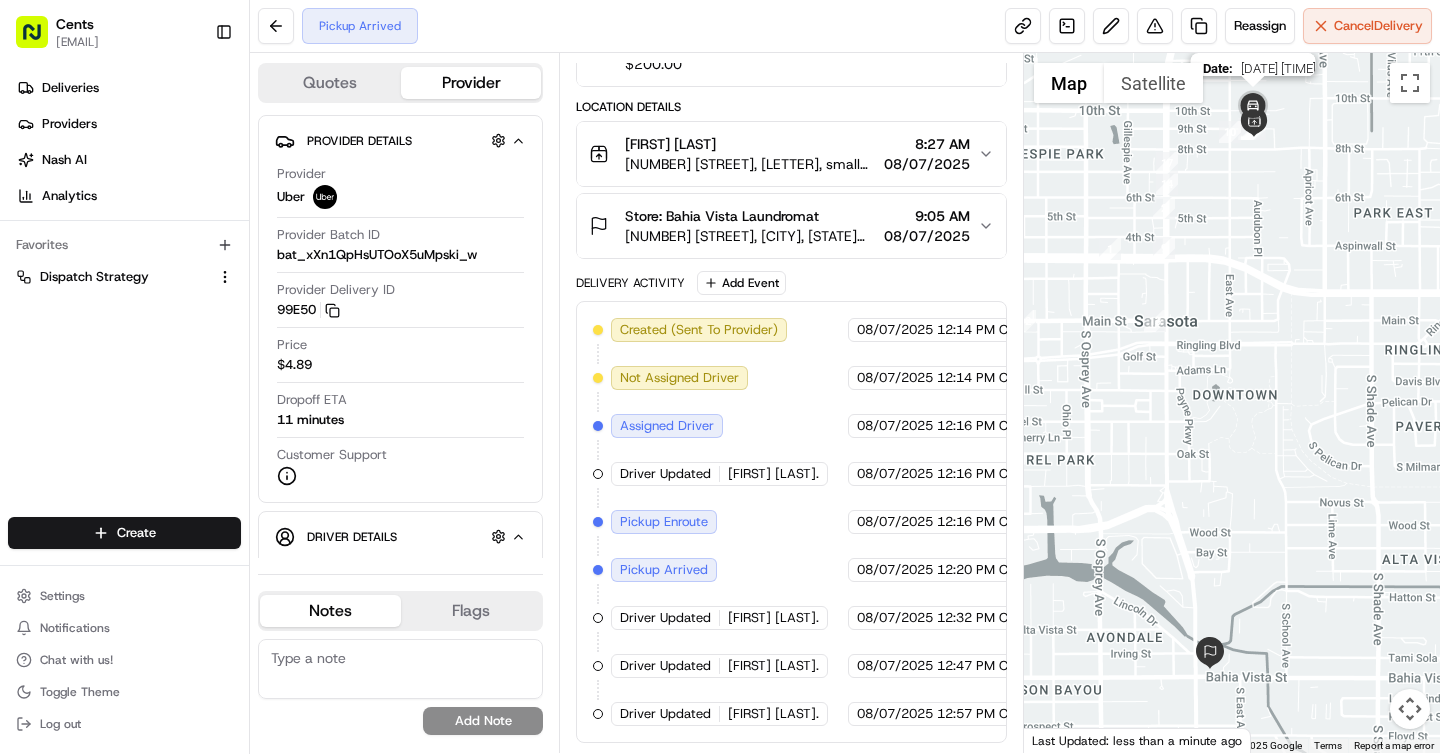 click at bounding box center [1253, 107] 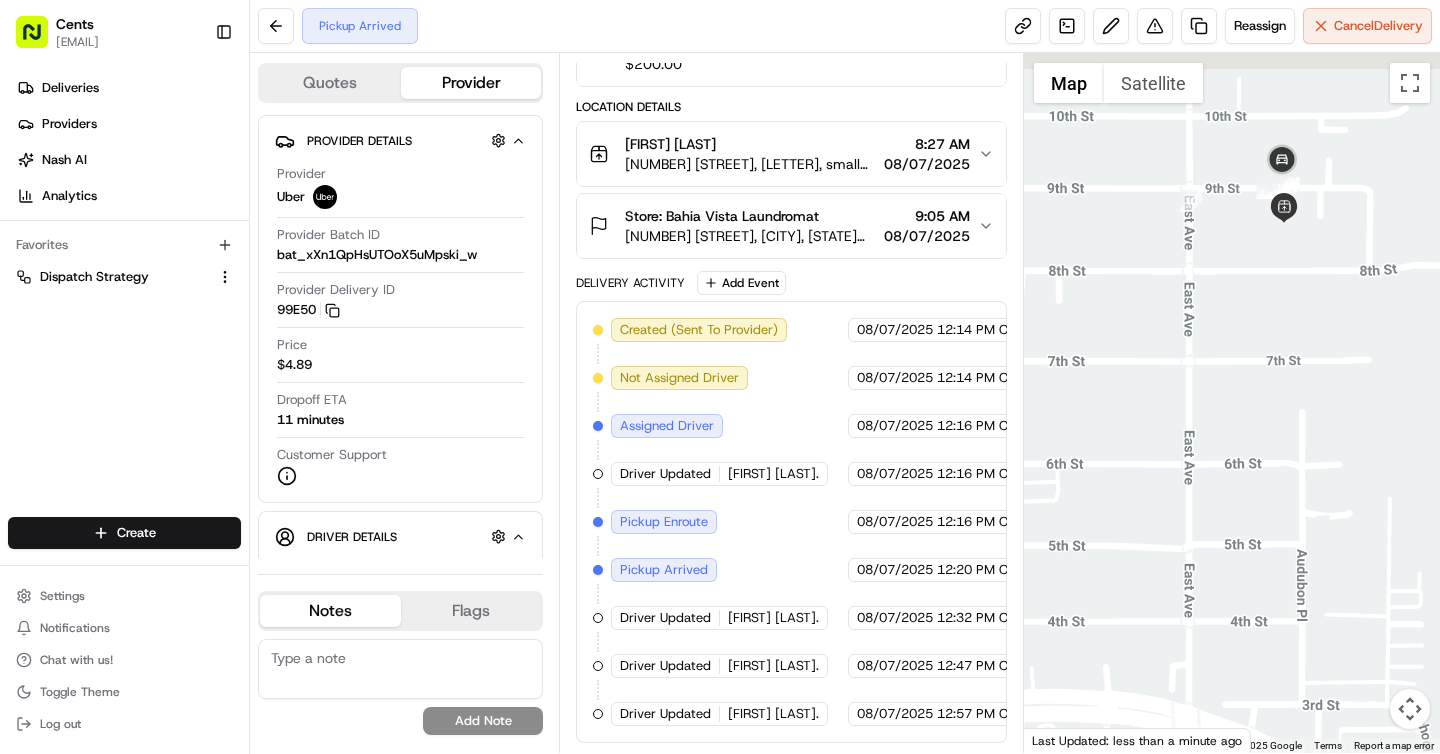 drag, startPoint x: 1279, startPoint y: 137, endPoint x: 1213, endPoint y: 448, distance: 317.9261 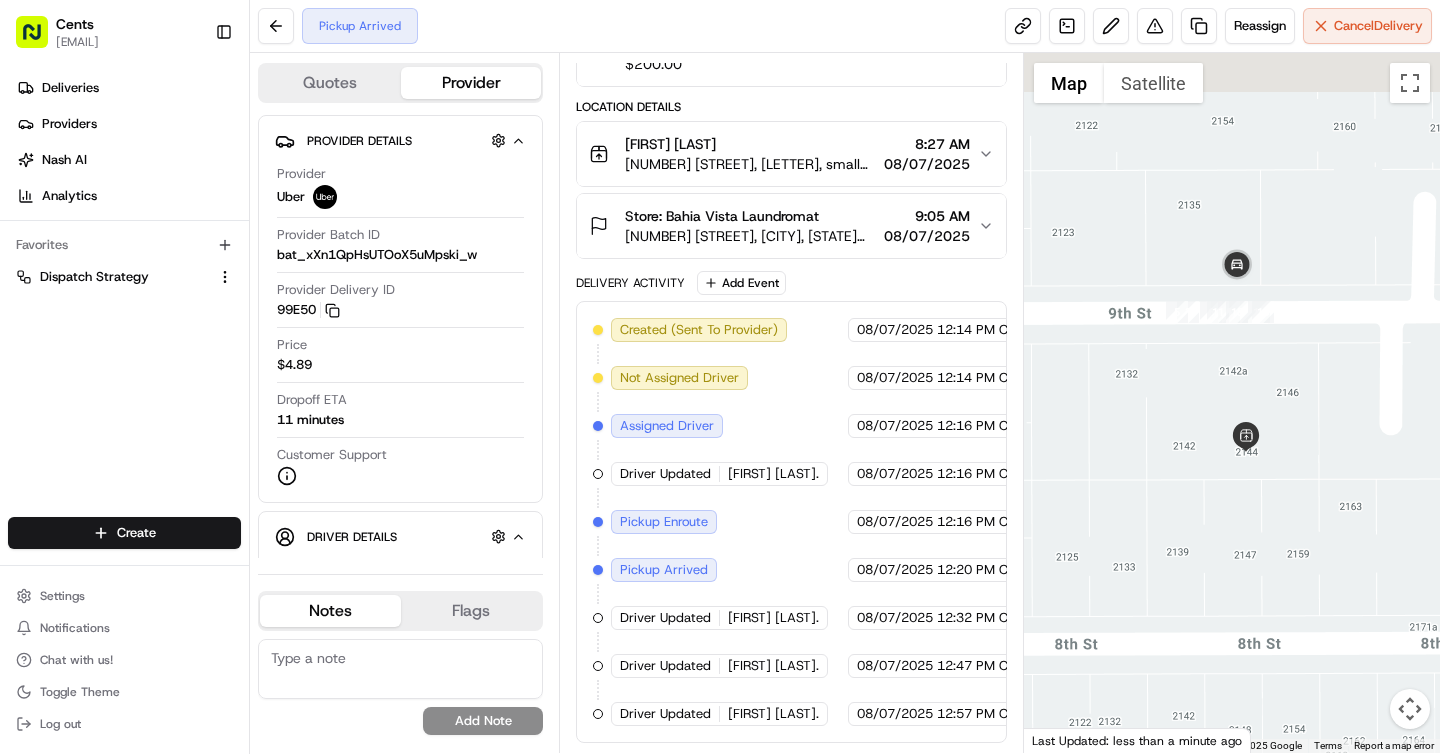 drag, startPoint x: 1250, startPoint y: 374, endPoint x: 1141, endPoint y: 642, distance: 289.31818 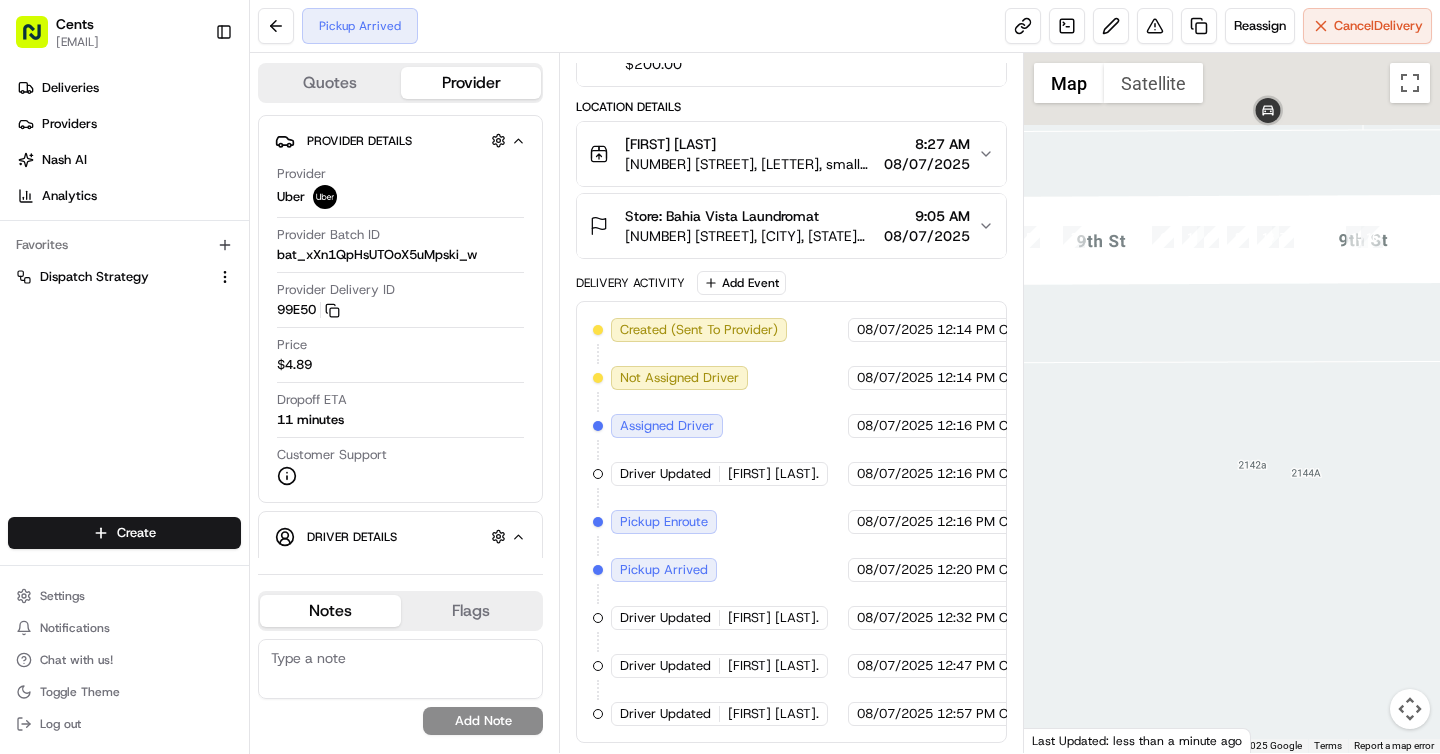 drag, startPoint x: 1211, startPoint y: 418, endPoint x: 1210, endPoint y: 665, distance: 247.00203 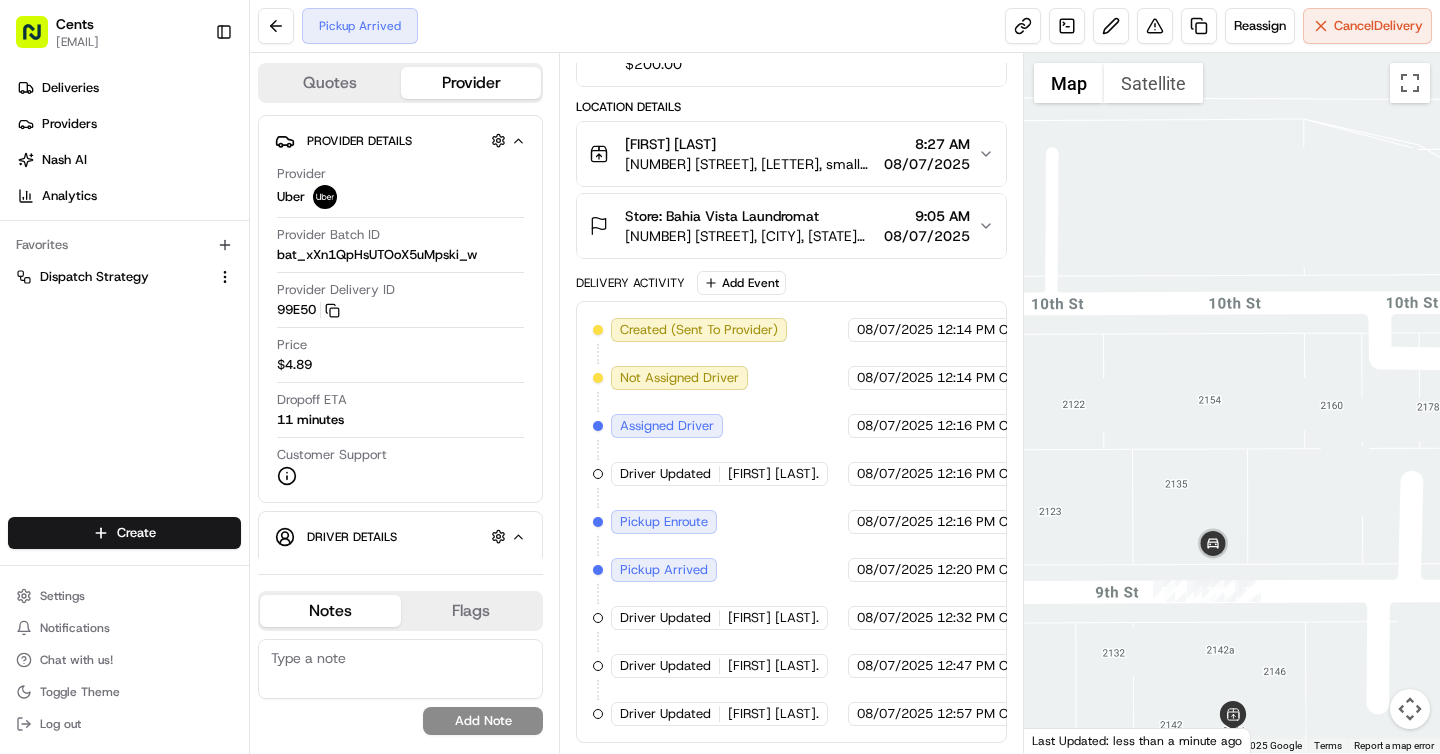 click 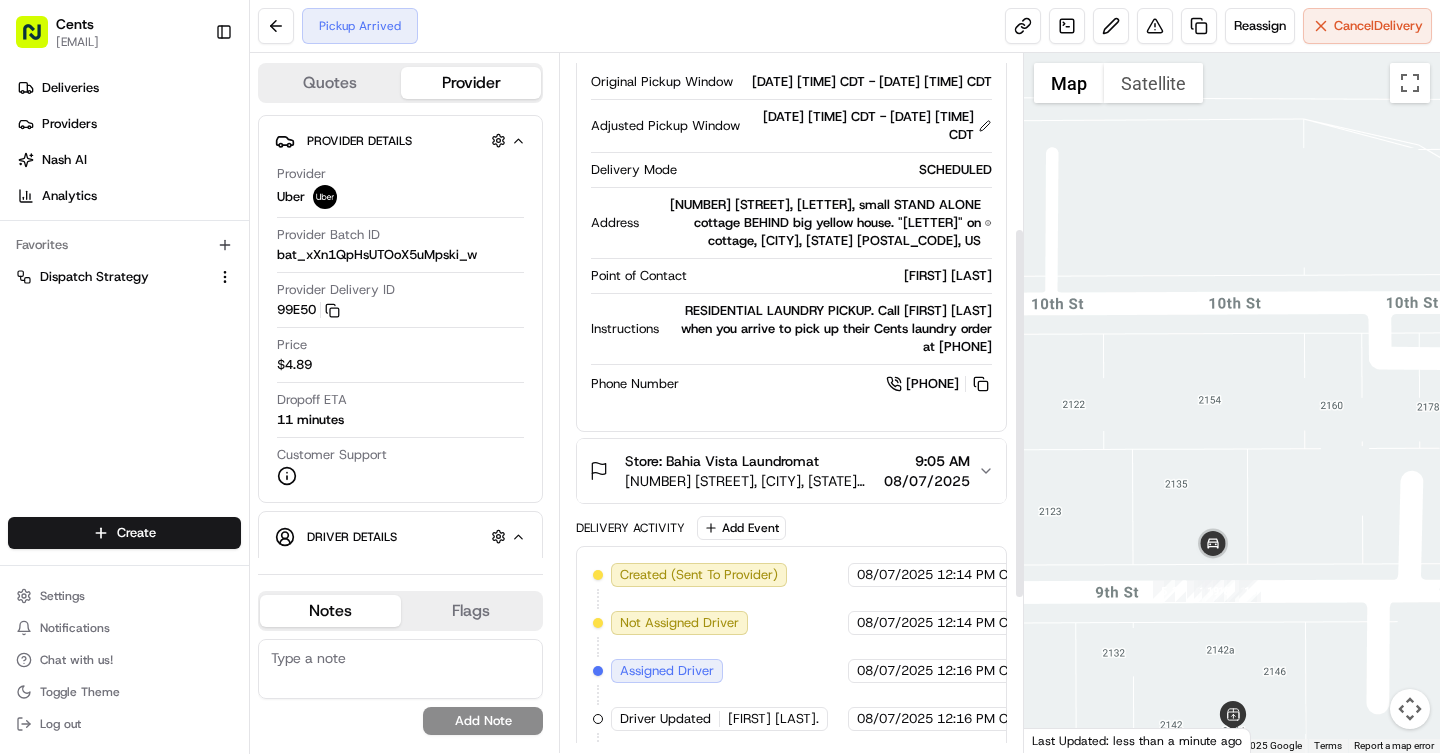 scroll, scrollTop: 356, scrollLeft: 0, axis: vertical 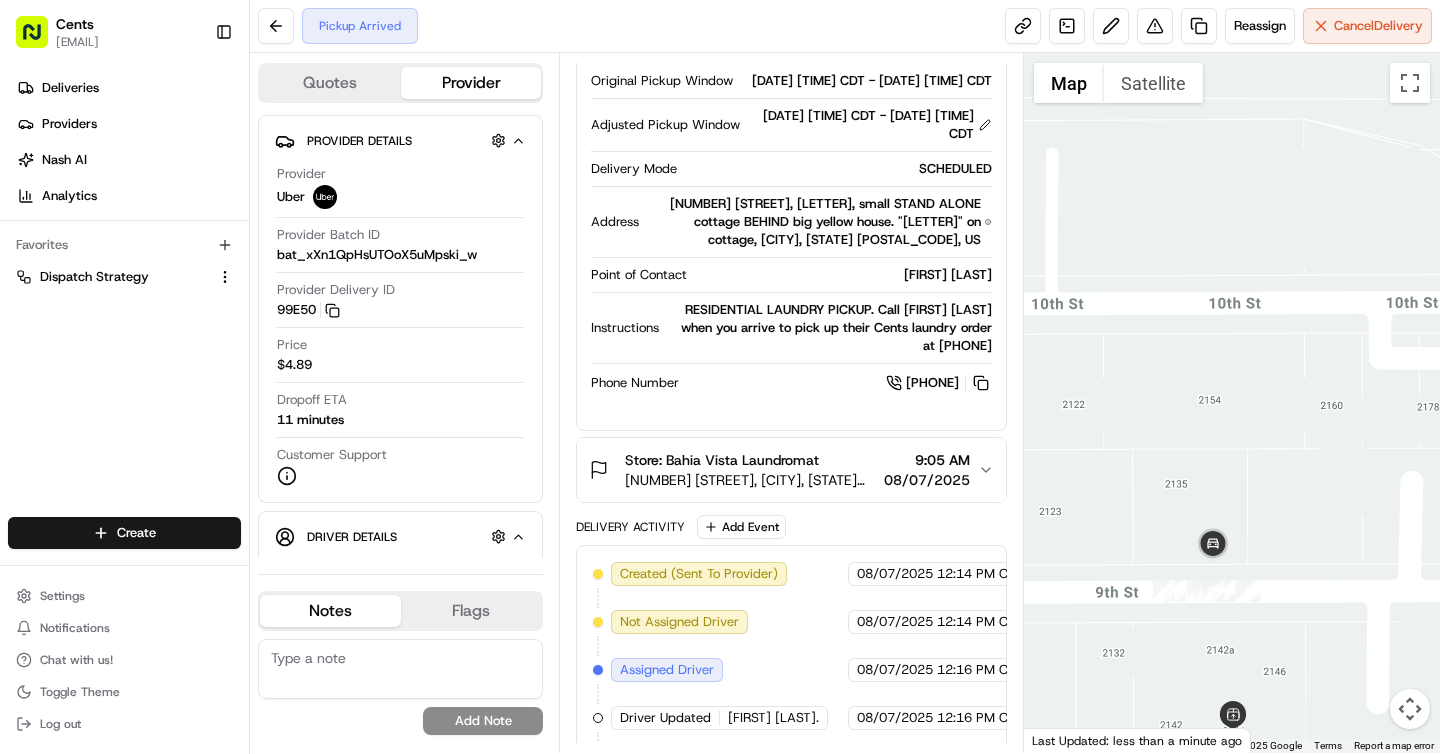 type 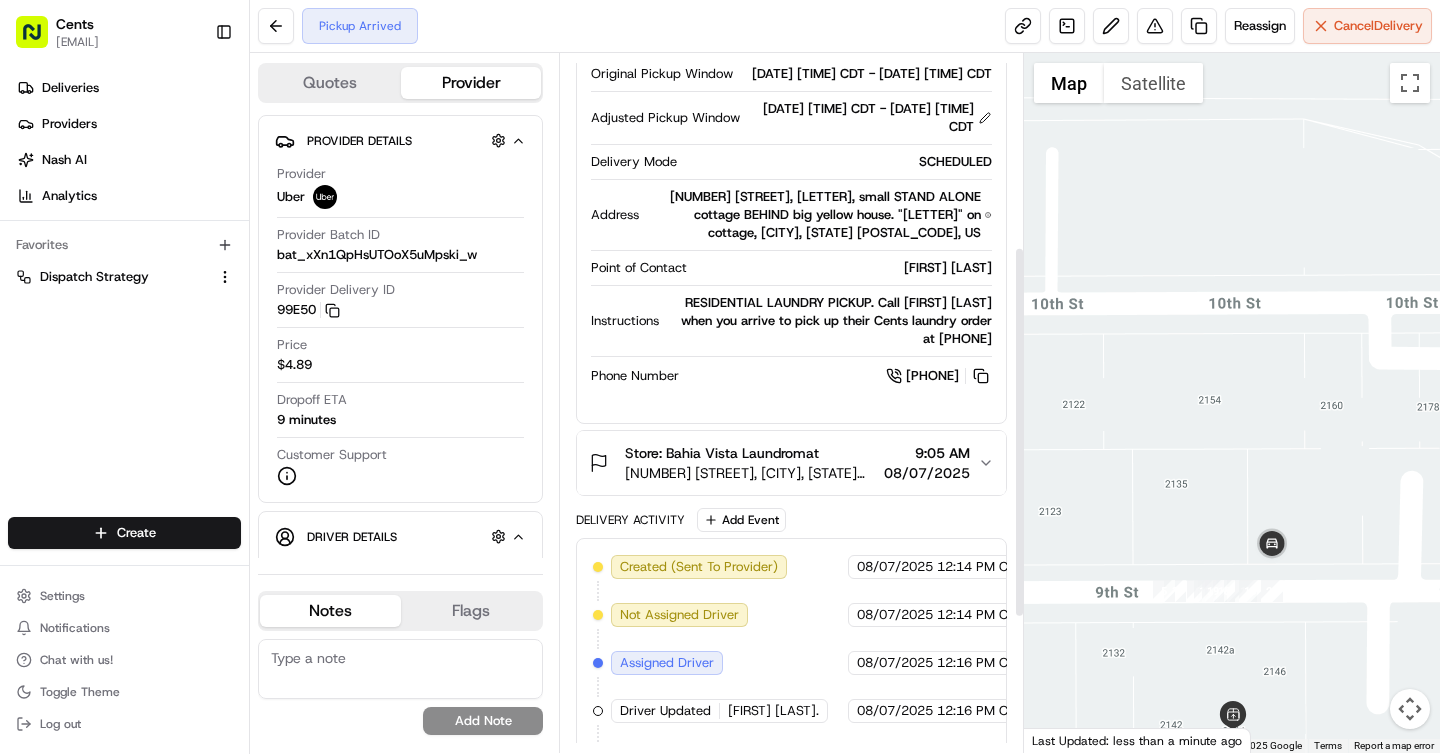 scroll, scrollTop: 0, scrollLeft: 0, axis: both 